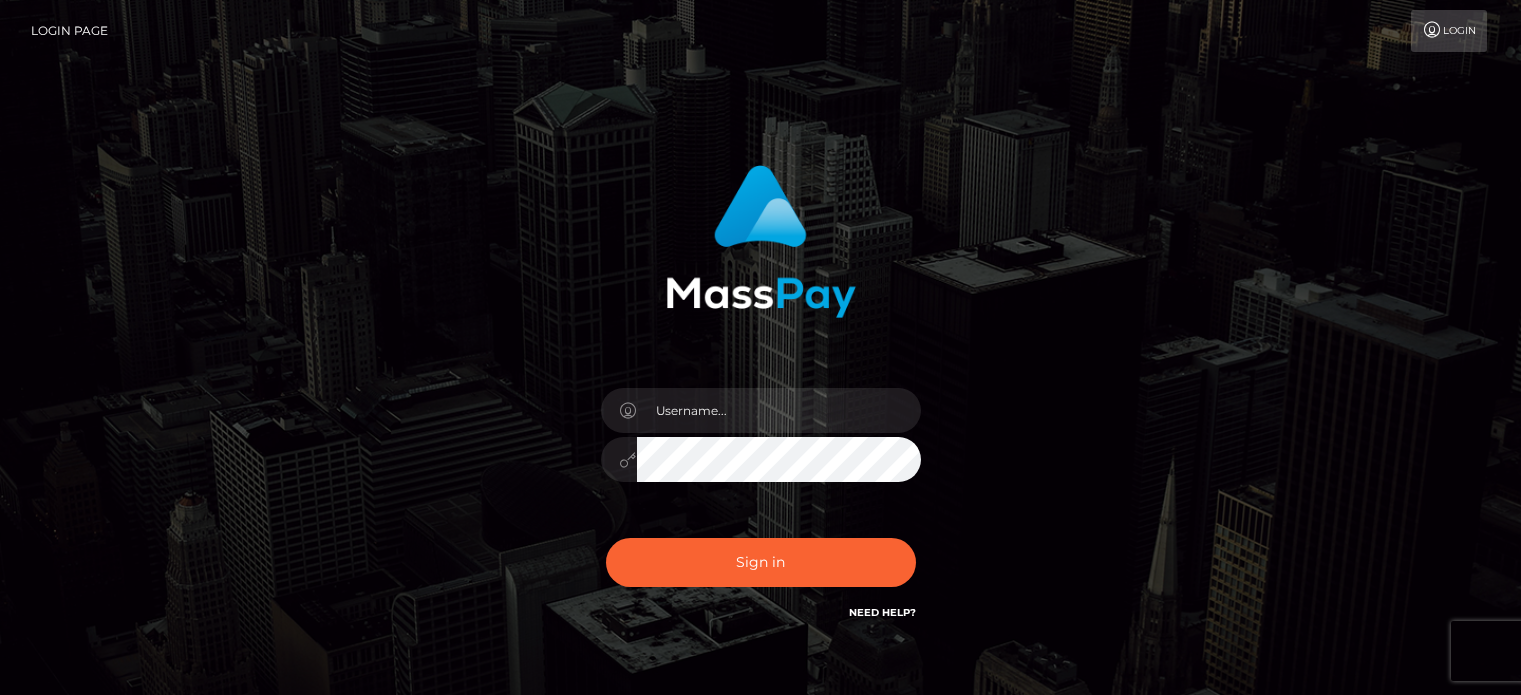 scroll, scrollTop: 0, scrollLeft: 0, axis: both 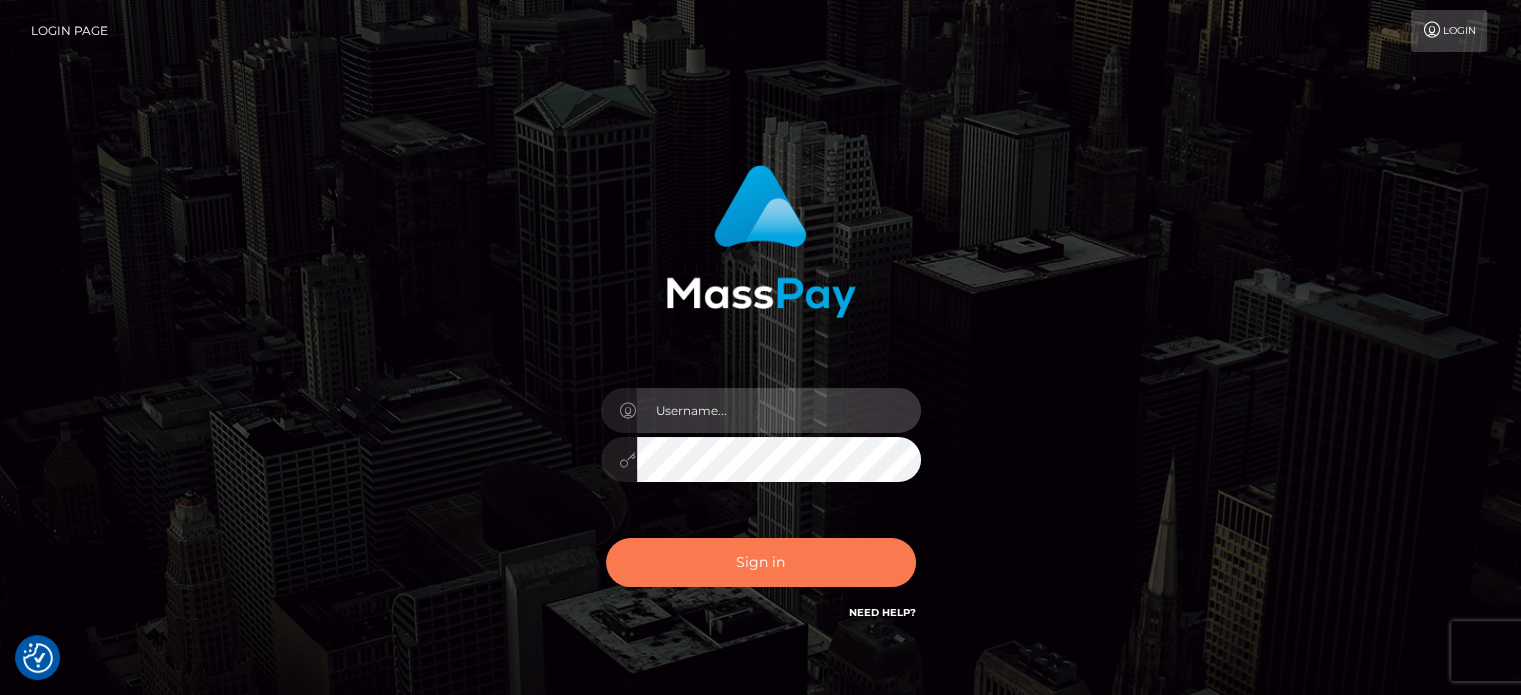 type on "kristy.ai" 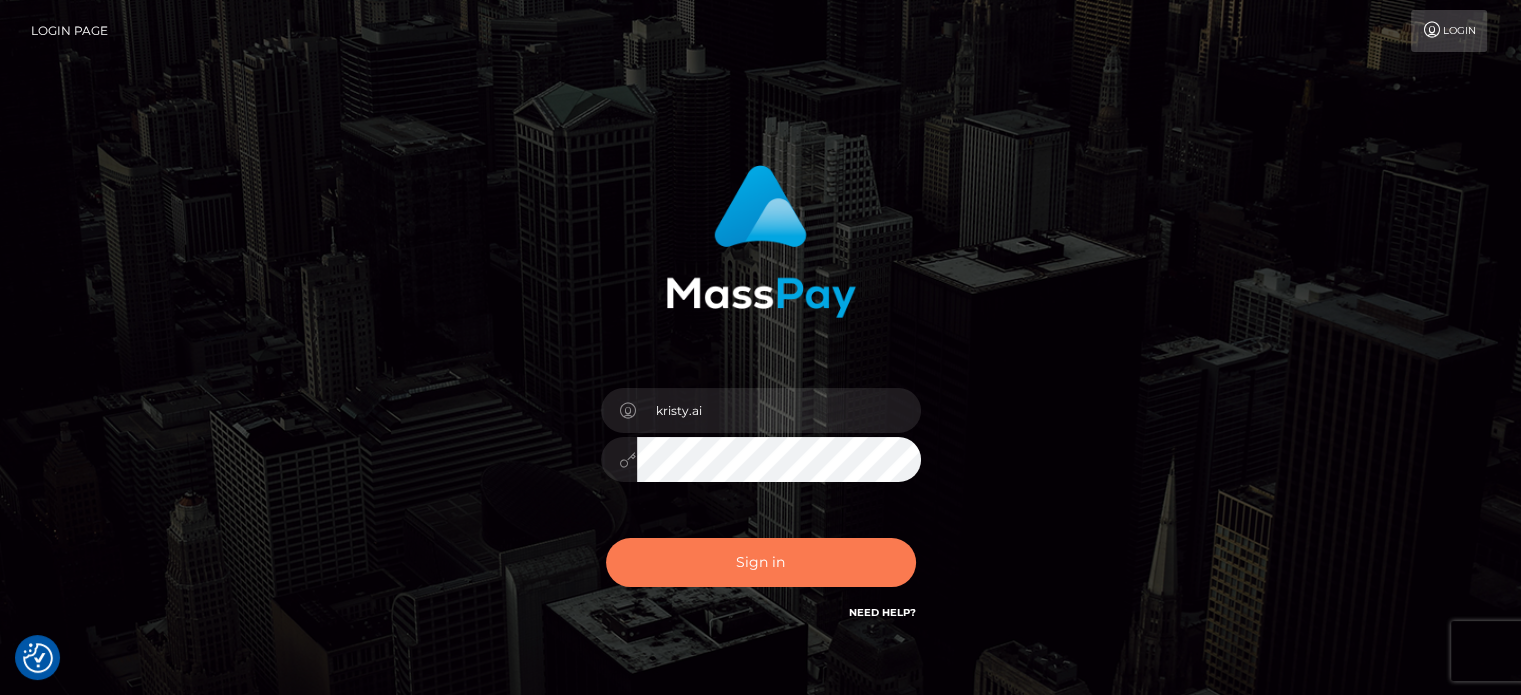 click on "Sign in" at bounding box center (761, 562) 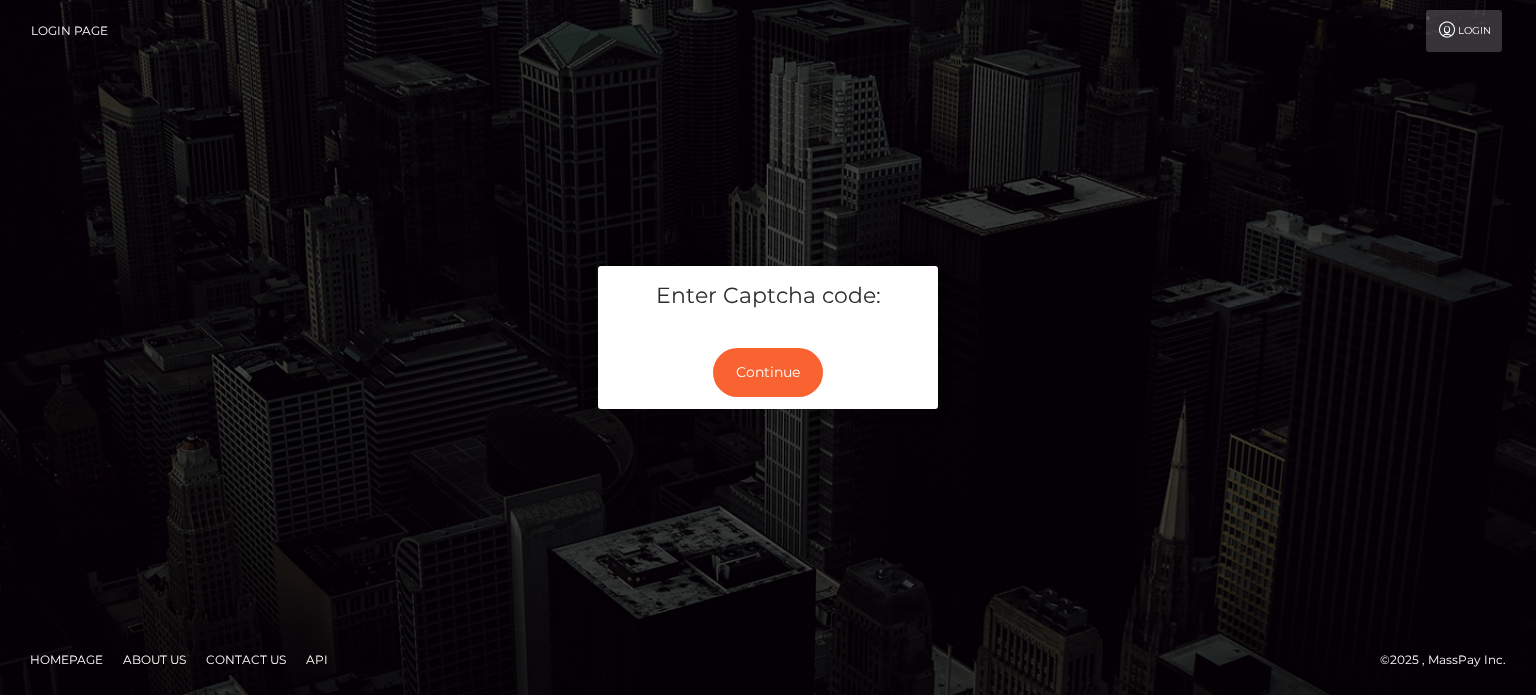 scroll, scrollTop: 0, scrollLeft: 0, axis: both 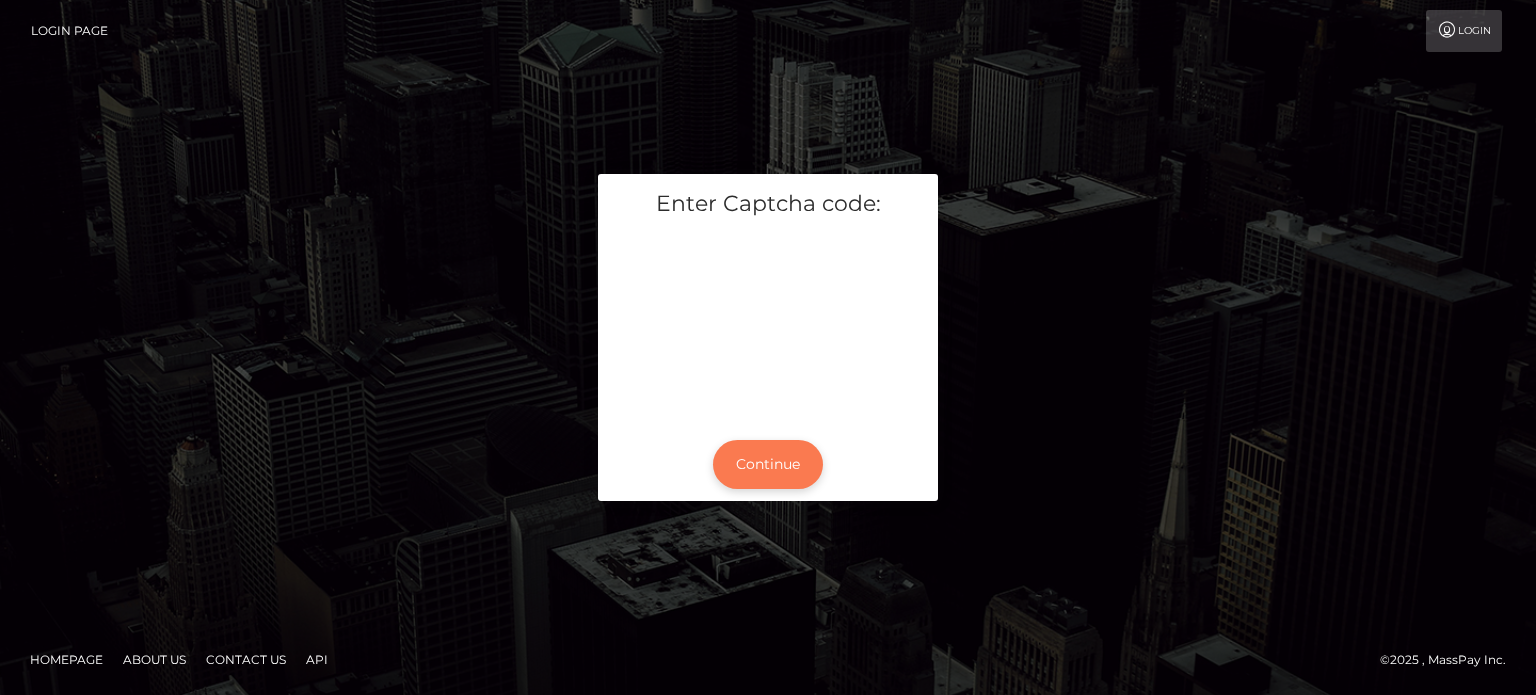 click on "Continue" at bounding box center (768, 464) 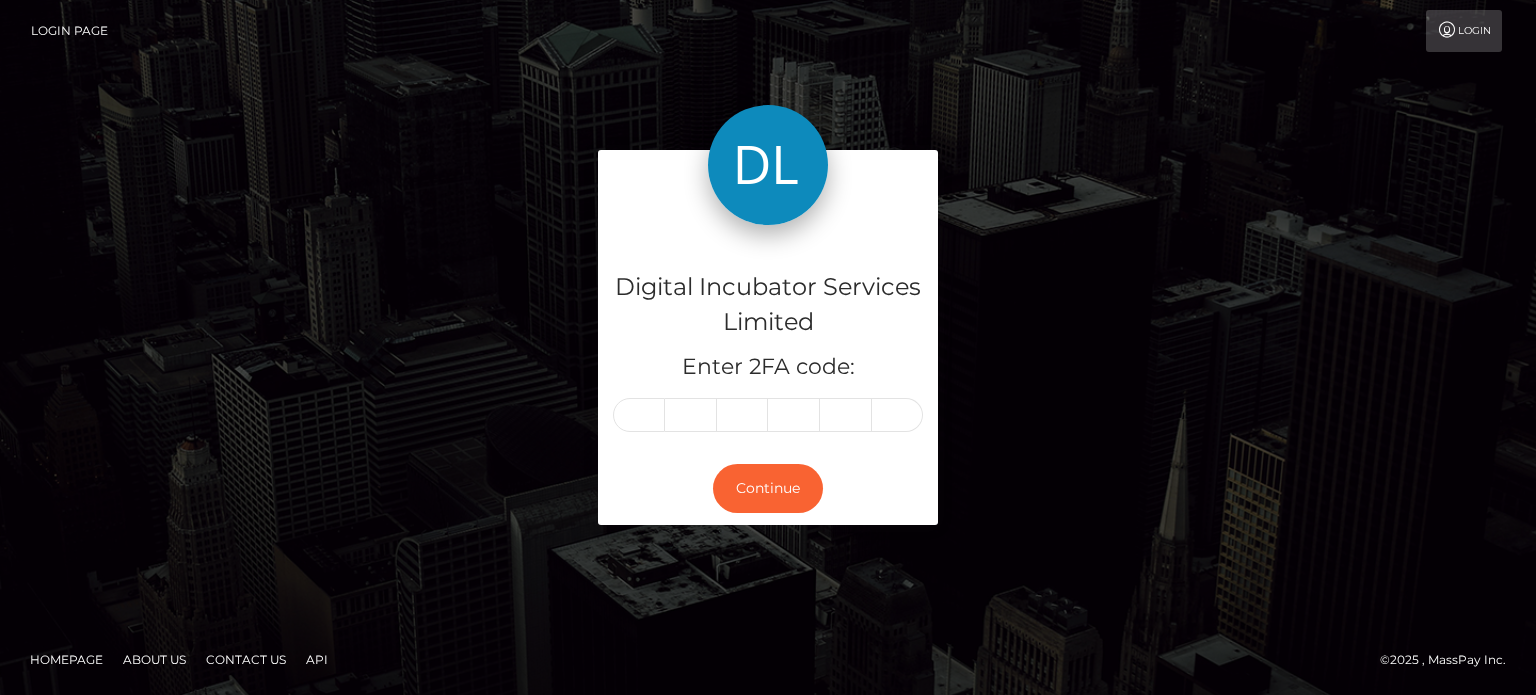 scroll, scrollTop: 0, scrollLeft: 0, axis: both 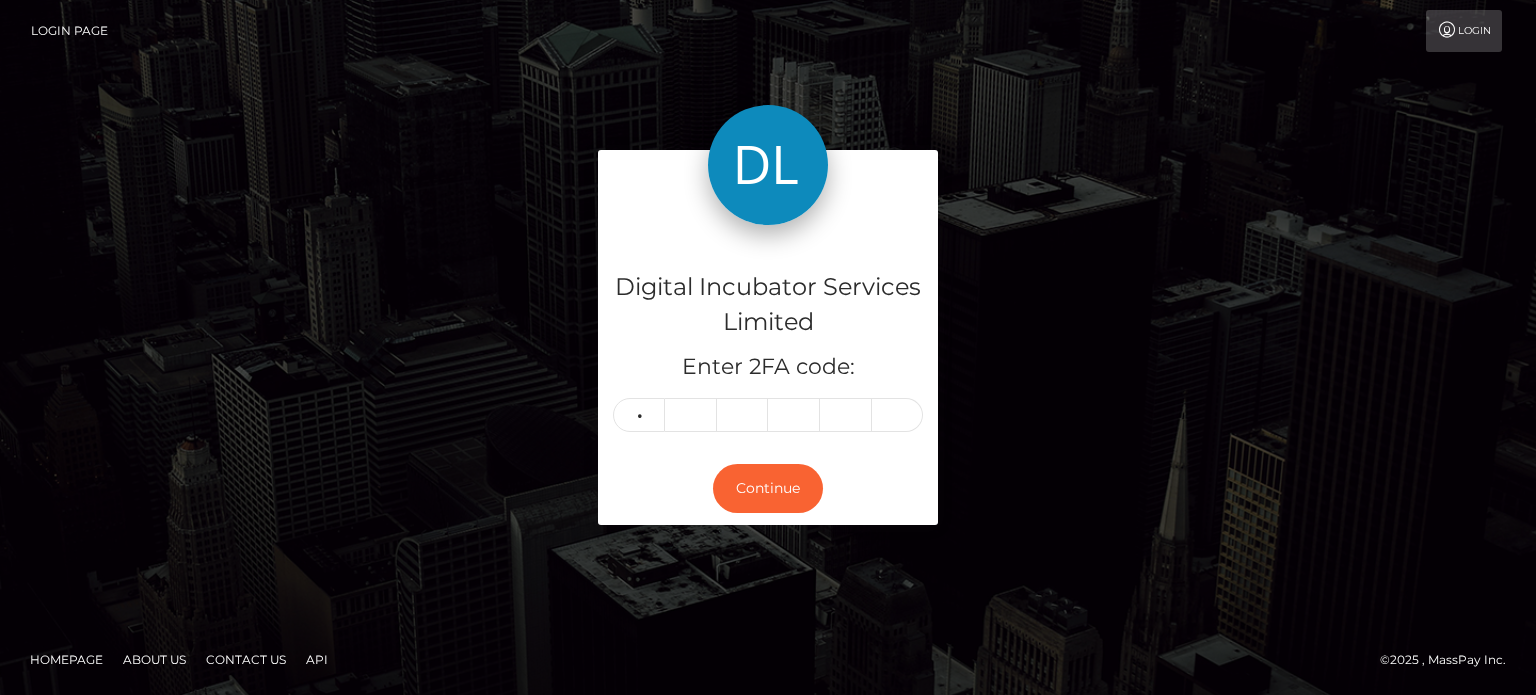 type on "4" 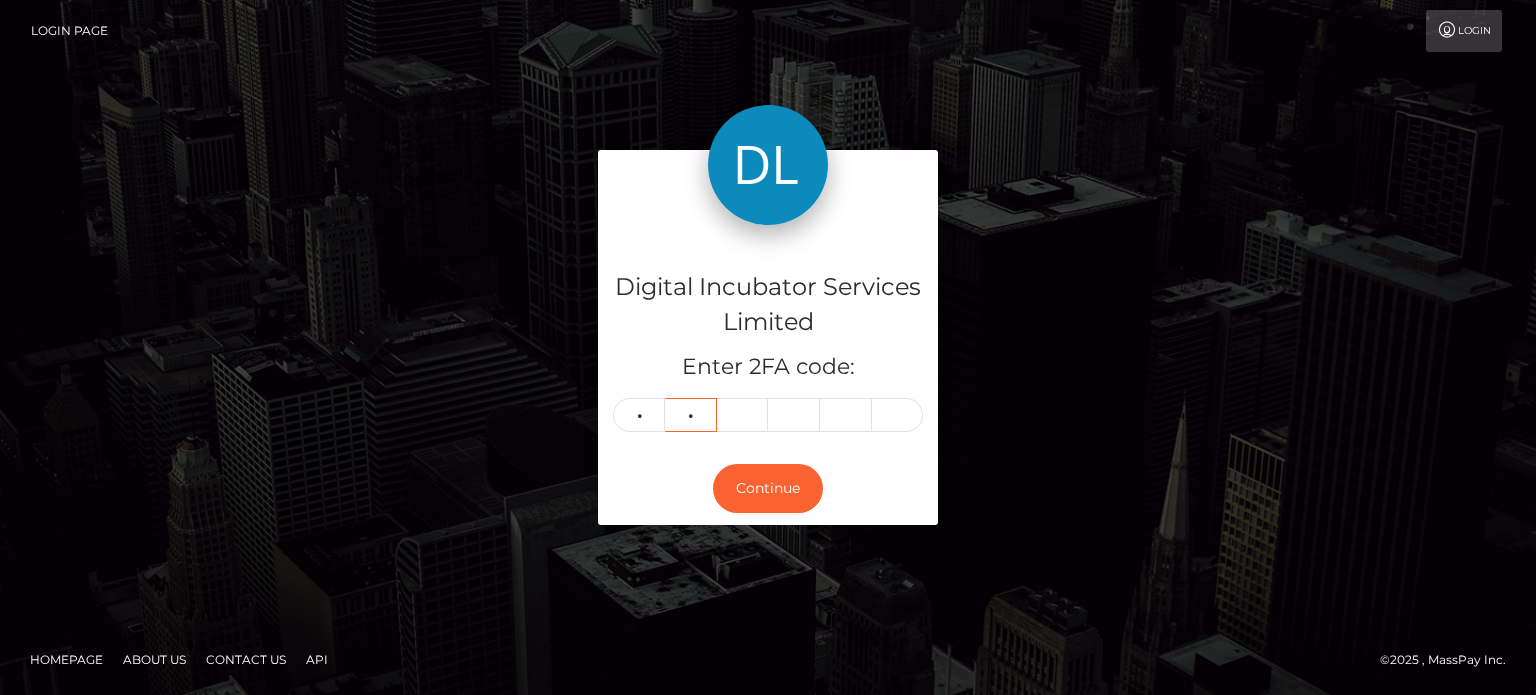 type on "1" 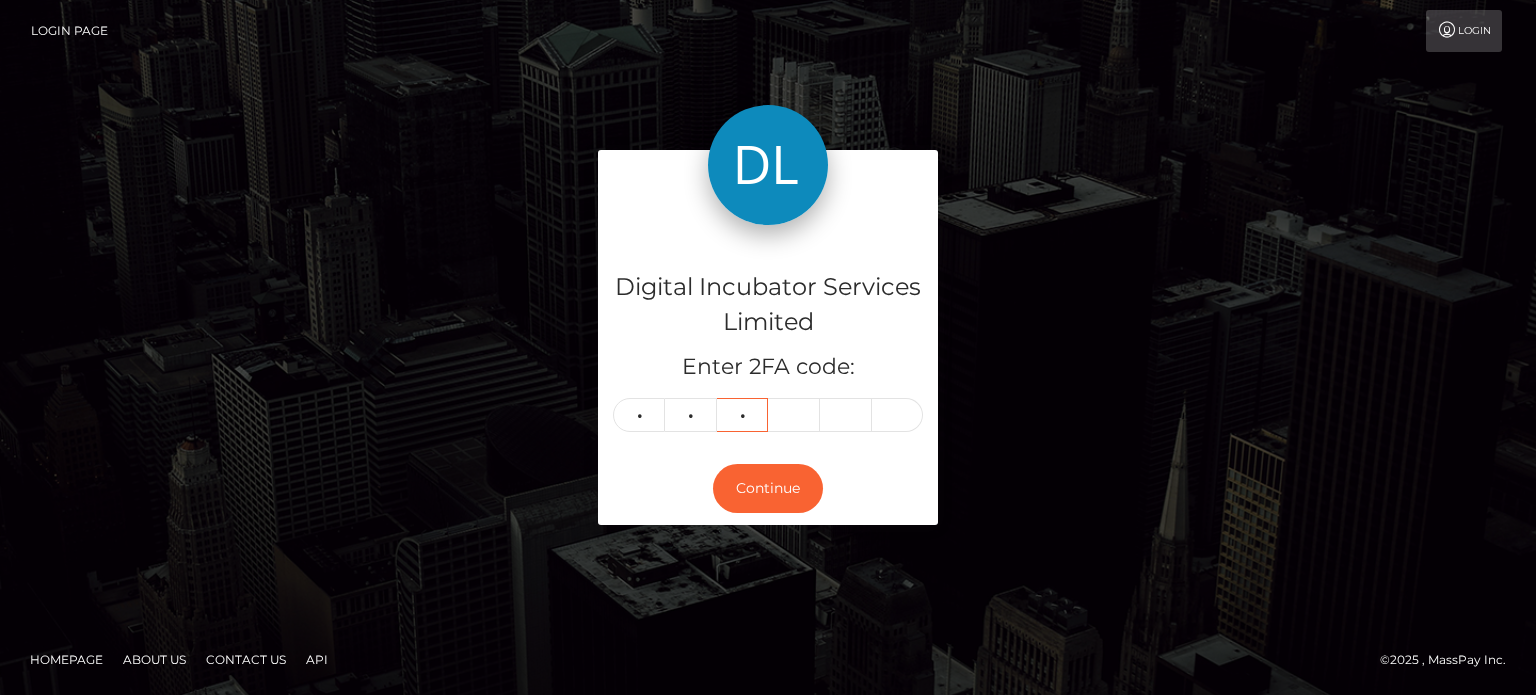 type on "8" 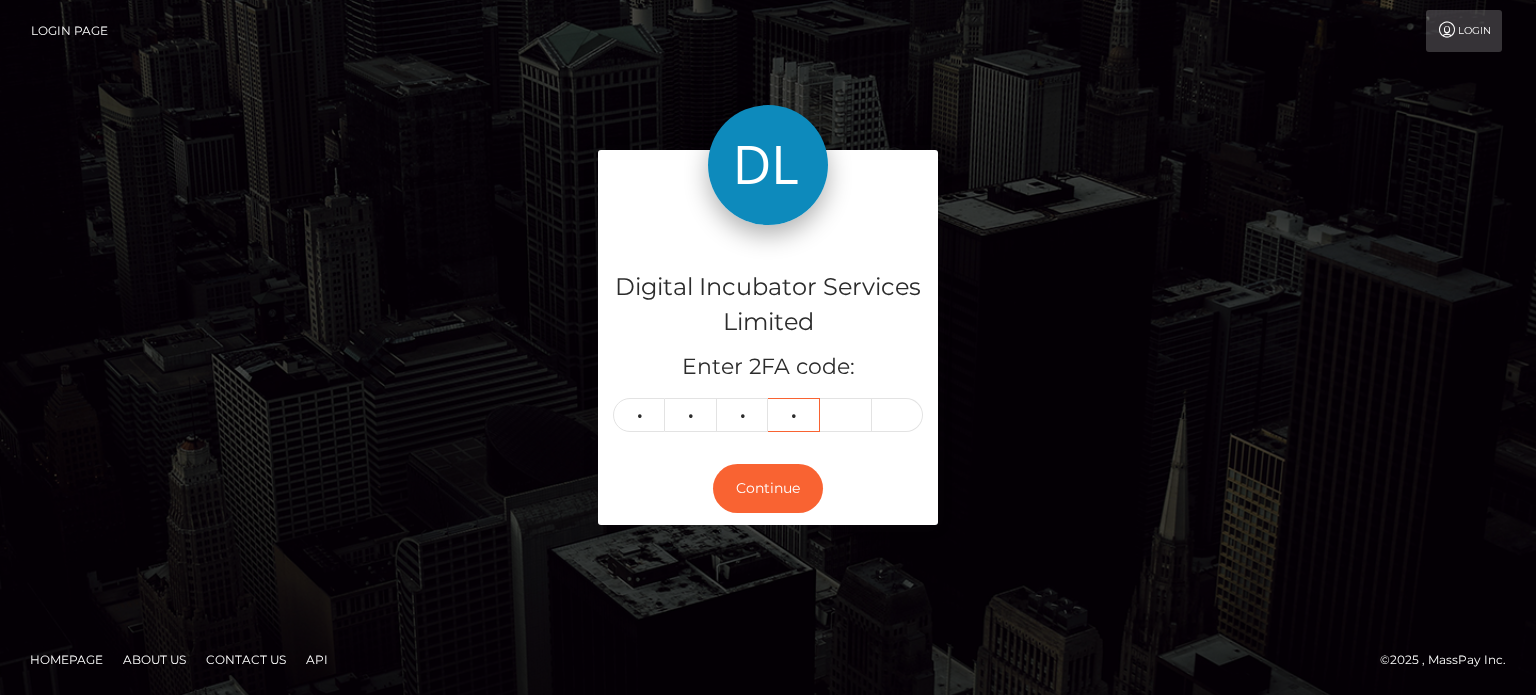 type on "0" 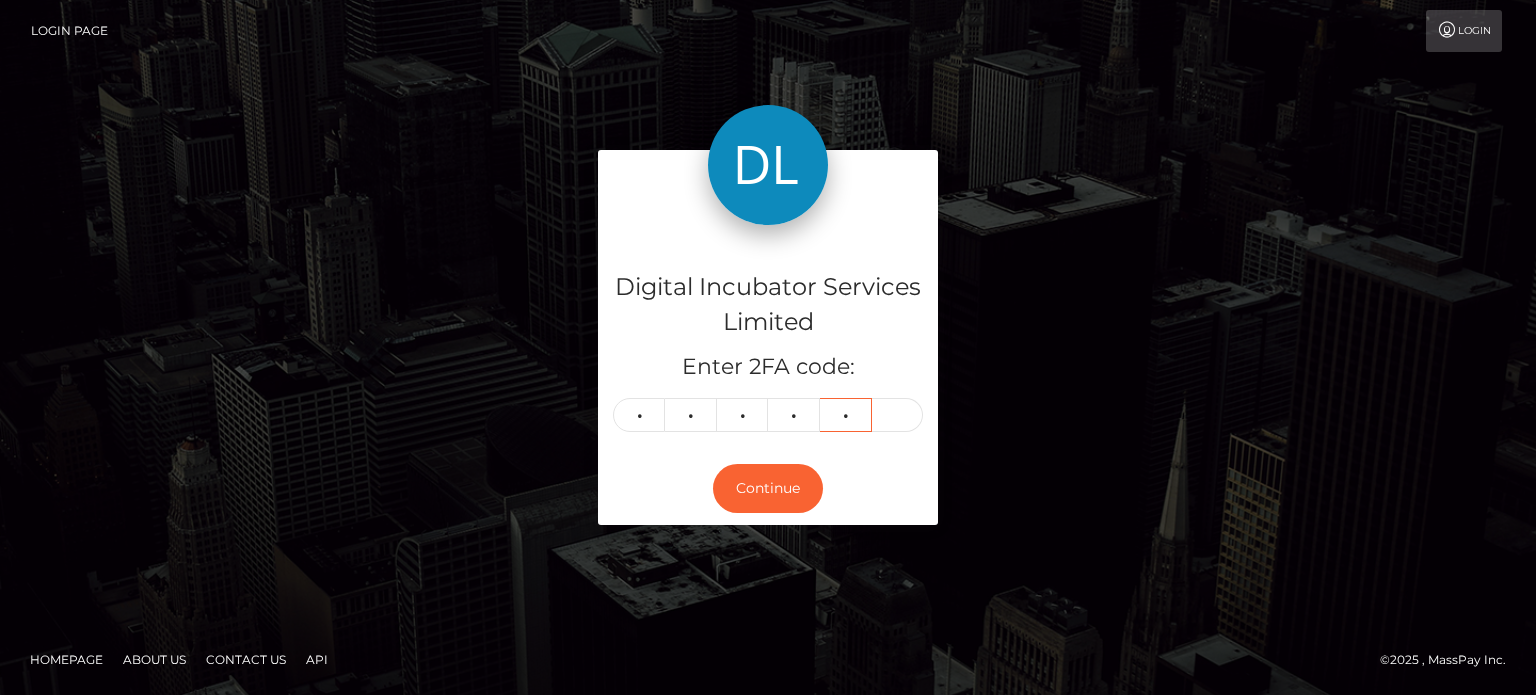 type on "5" 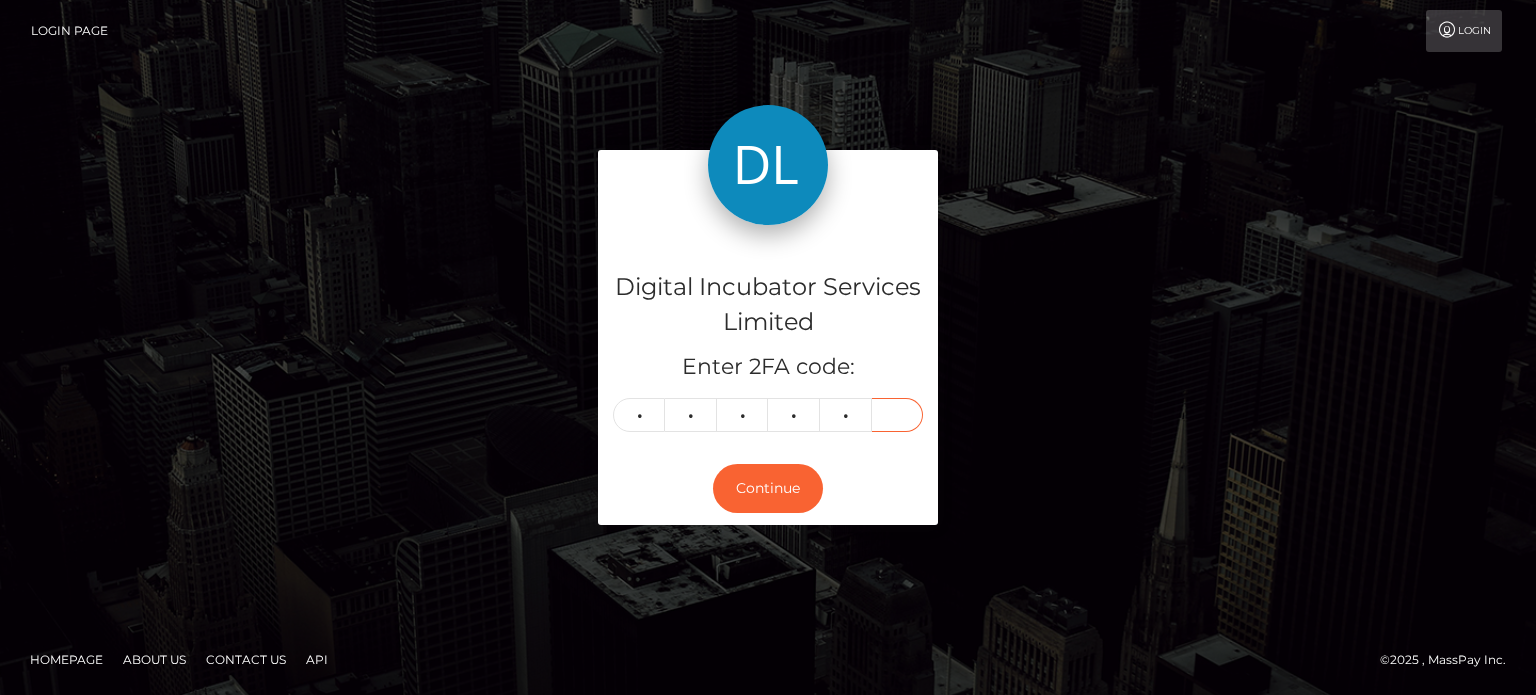 type on "7" 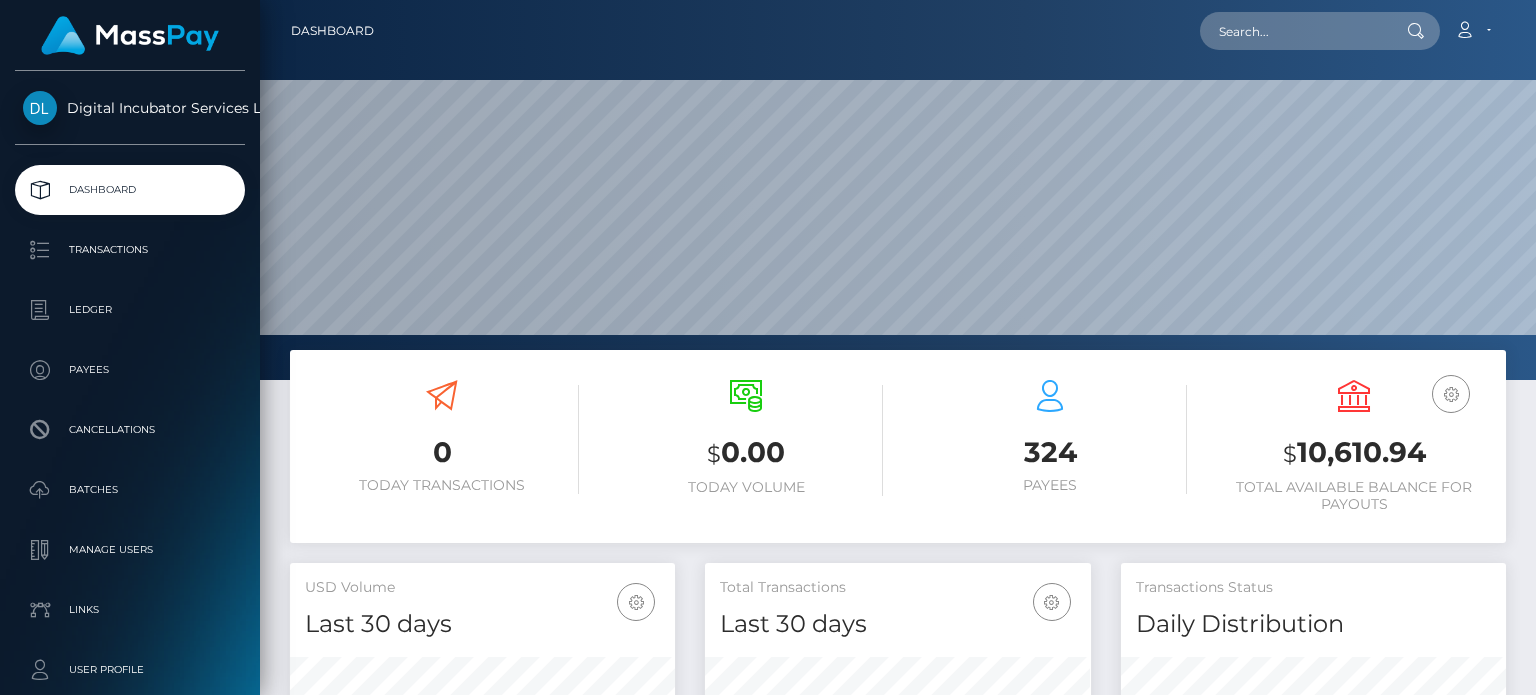 scroll, scrollTop: 0, scrollLeft: 0, axis: both 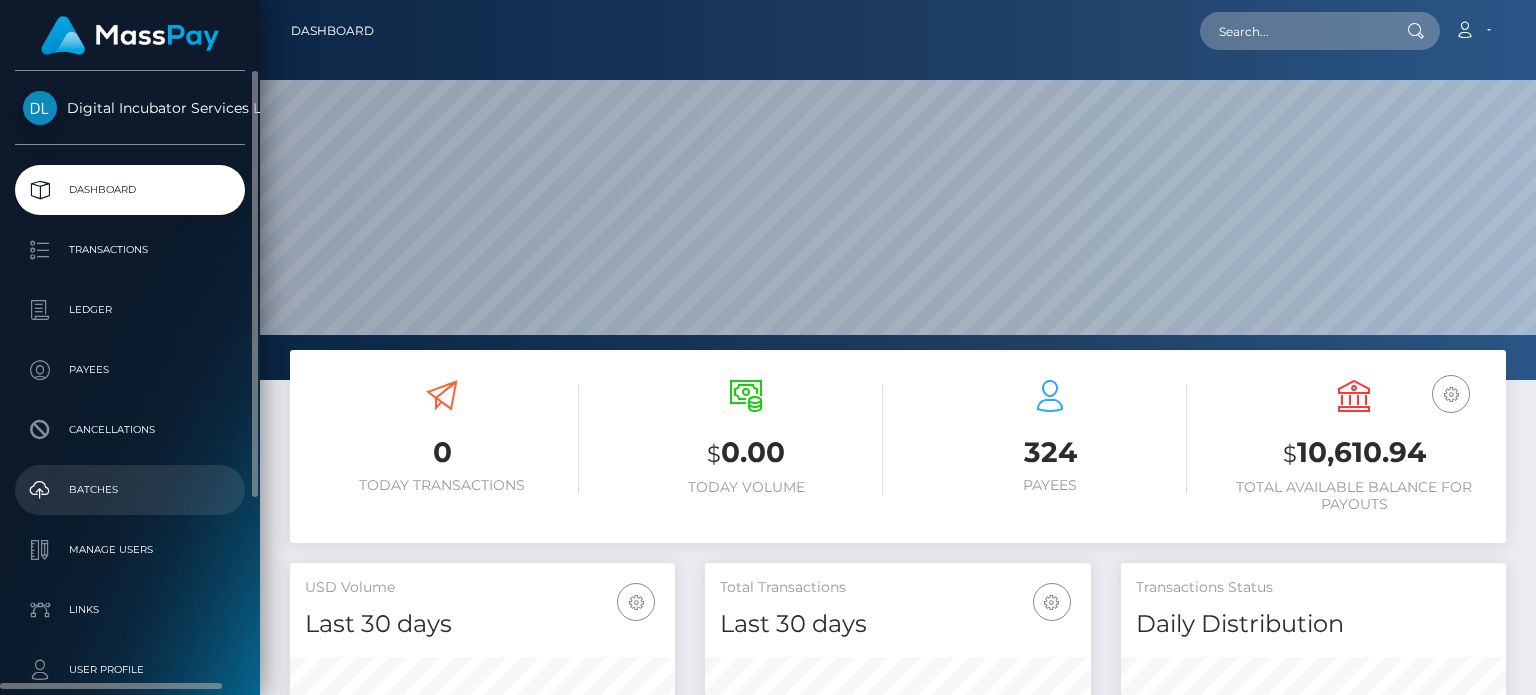 click on "Batches" at bounding box center (130, 490) 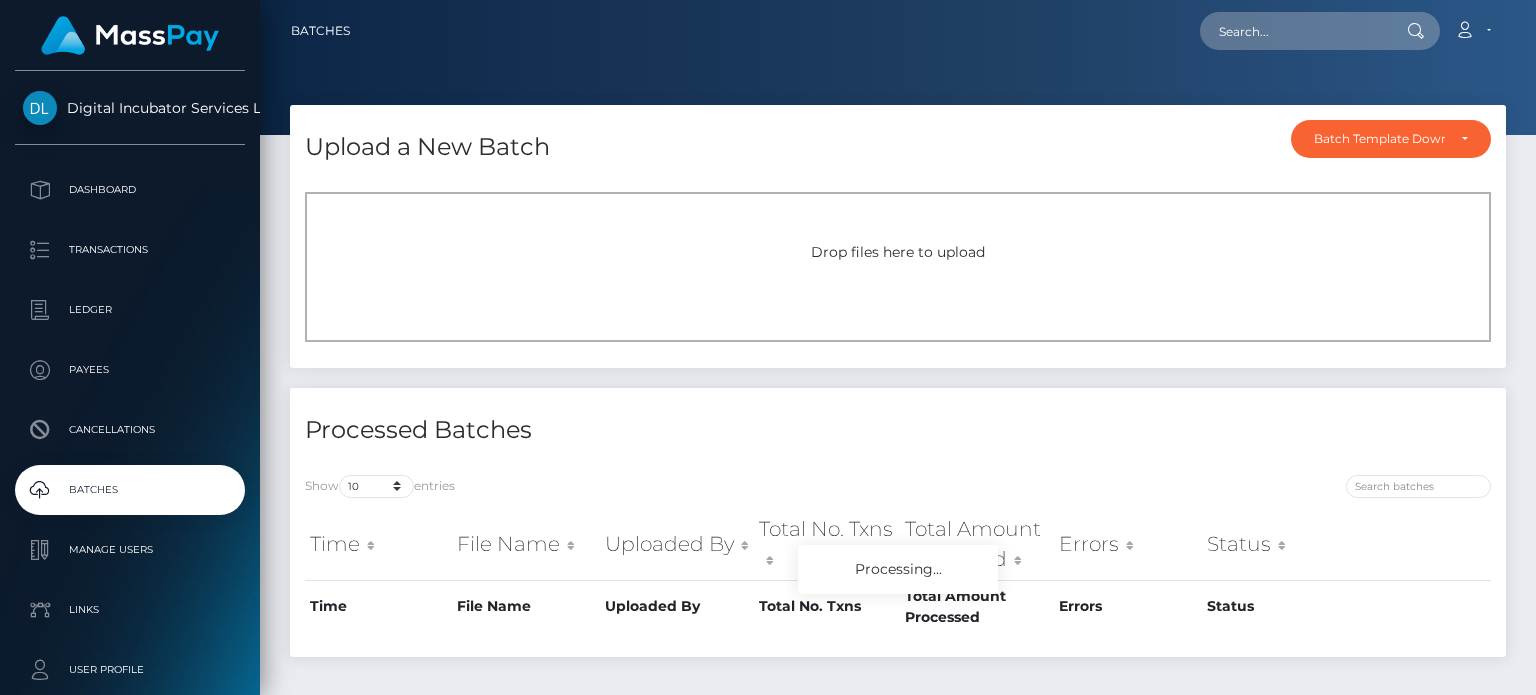 scroll, scrollTop: 0, scrollLeft: 0, axis: both 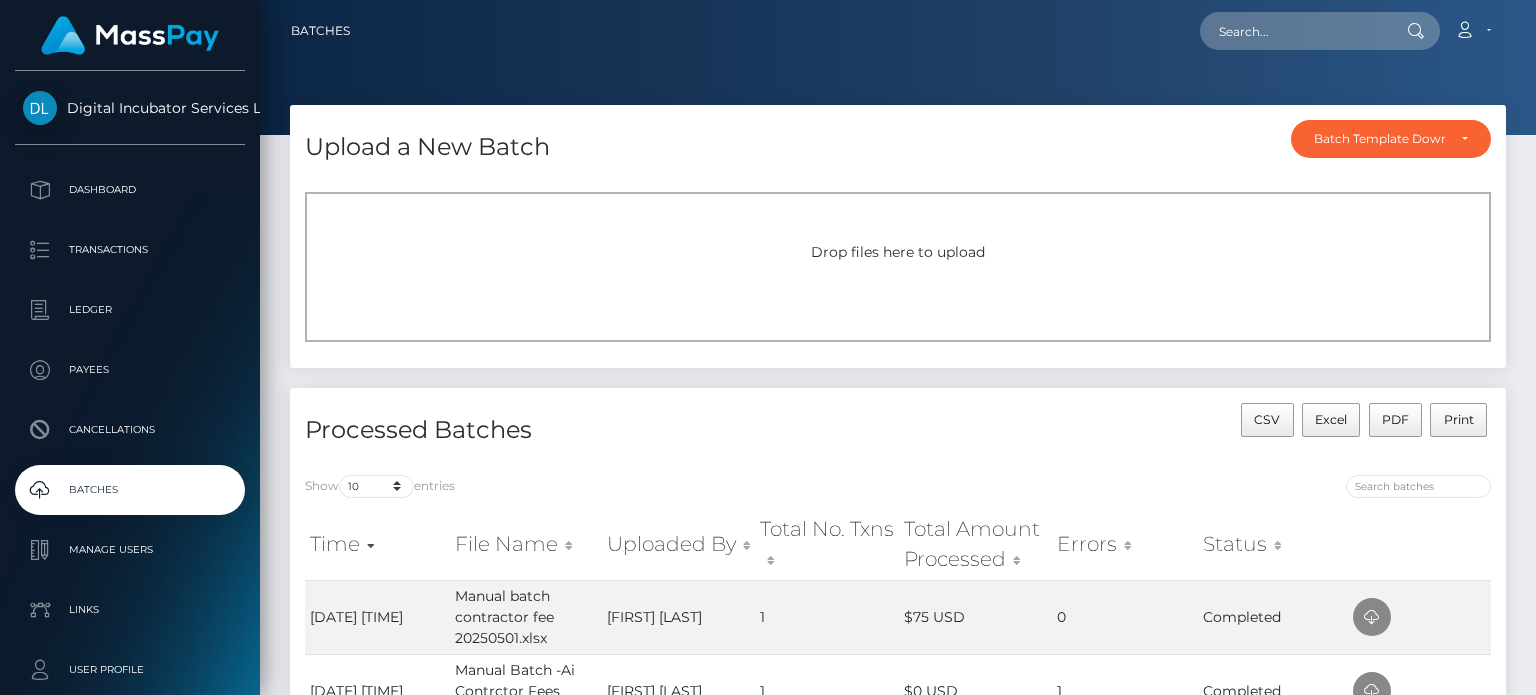 drag, startPoint x: 825, startPoint y: 250, endPoint x: 592, endPoint y: 245, distance: 233.05363 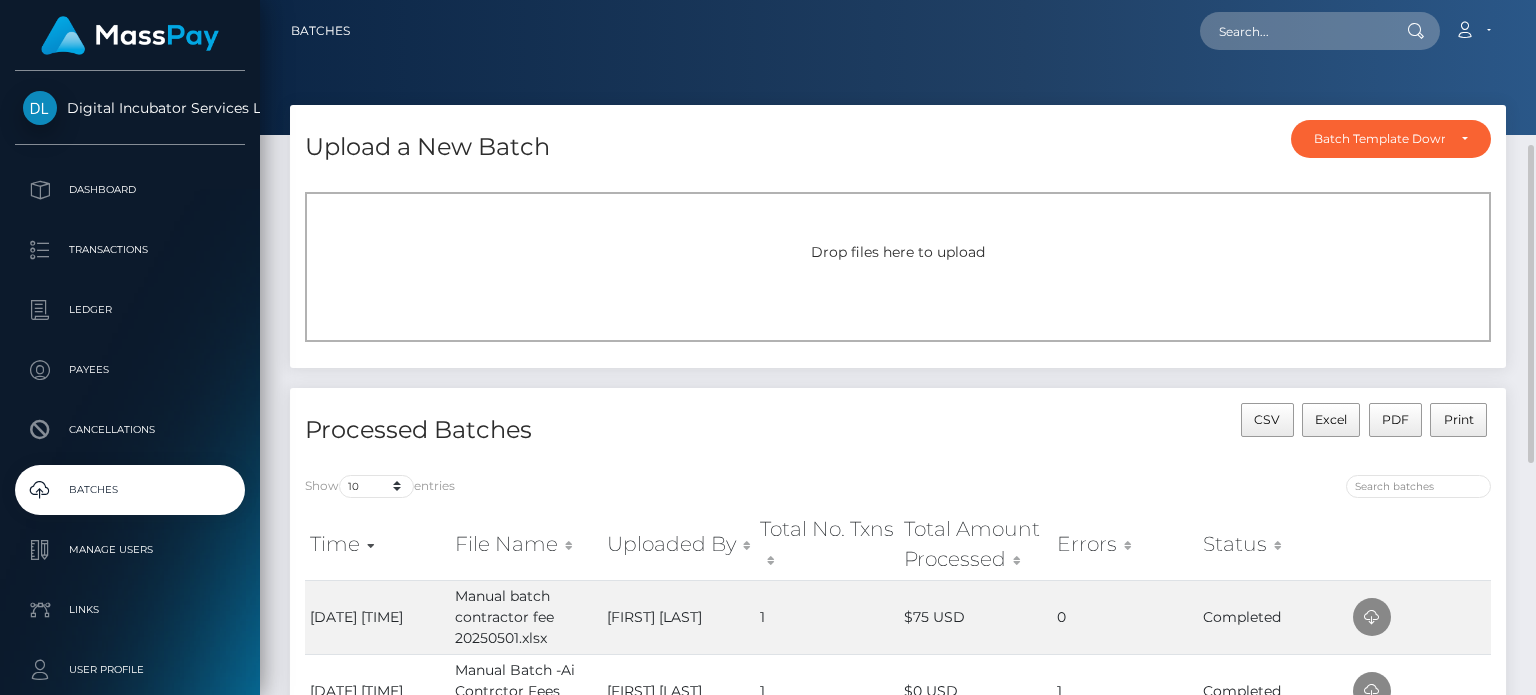 scroll, scrollTop: 100, scrollLeft: 0, axis: vertical 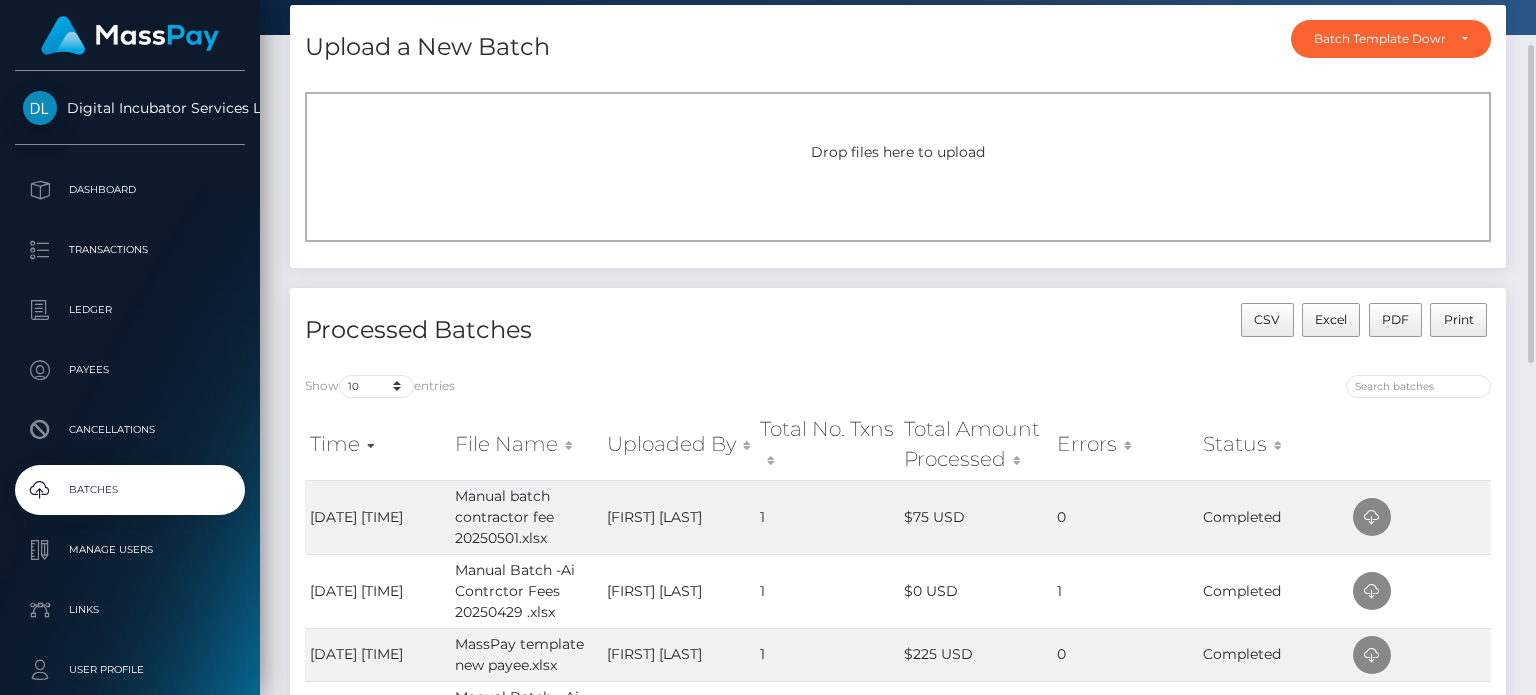 drag, startPoint x: 907, startPoint y: 136, endPoint x: 787, endPoint y: 159, distance: 122.18429 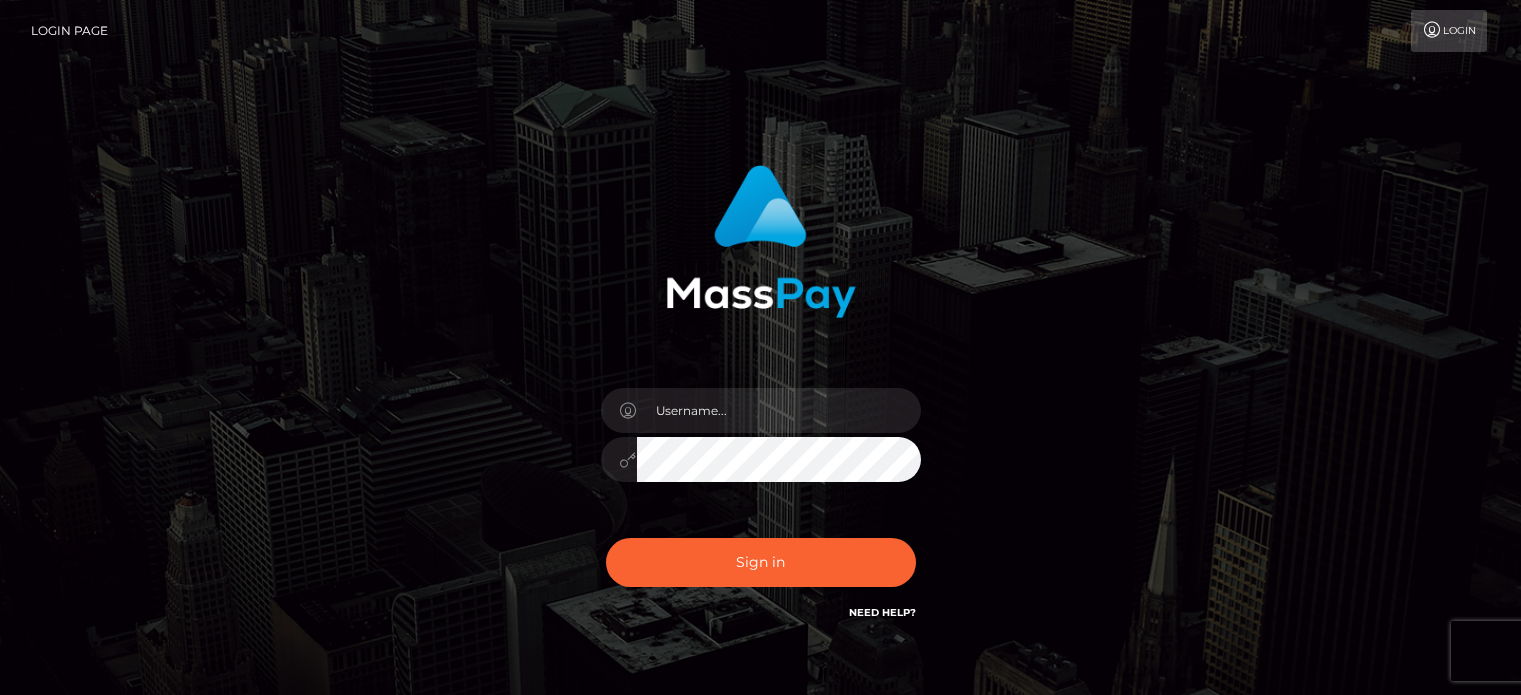 scroll, scrollTop: 0, scrollLeft: 0, axis: both 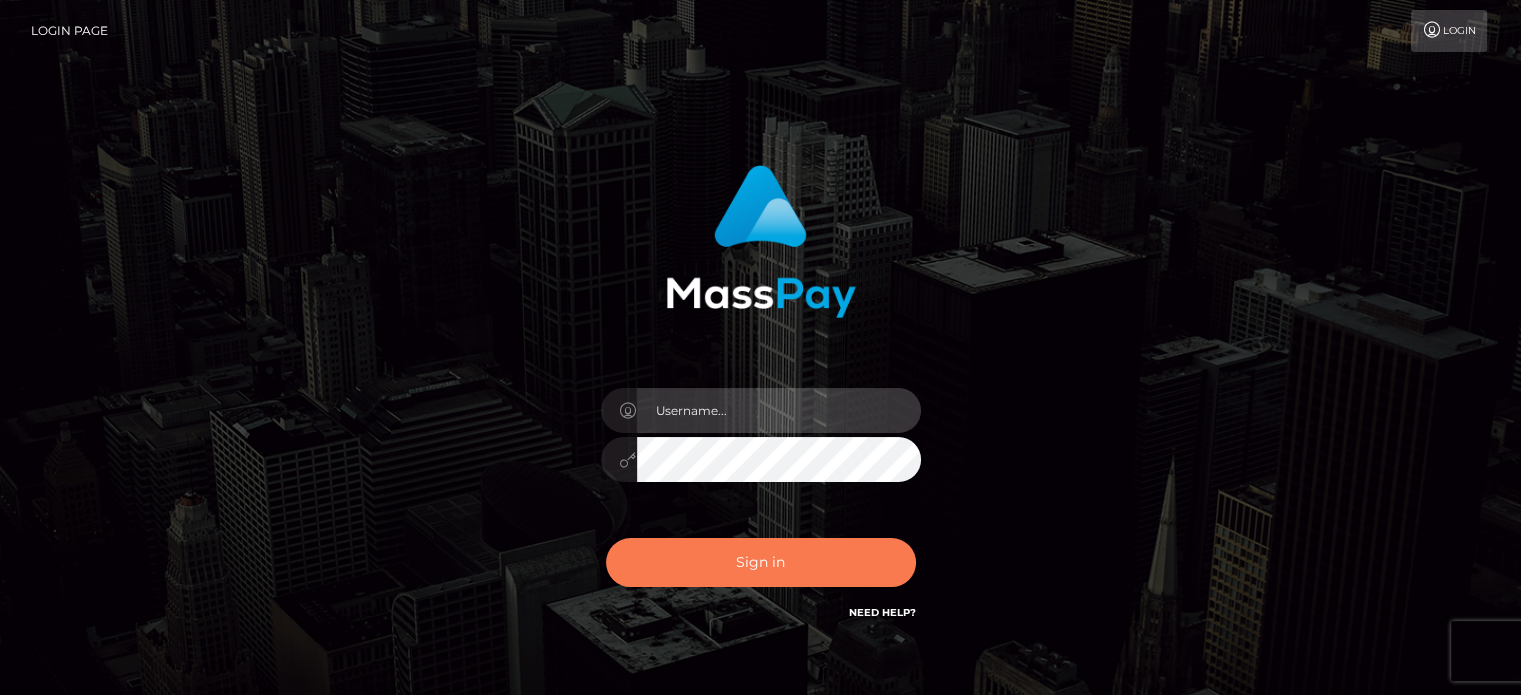 type on "kristy.ai" 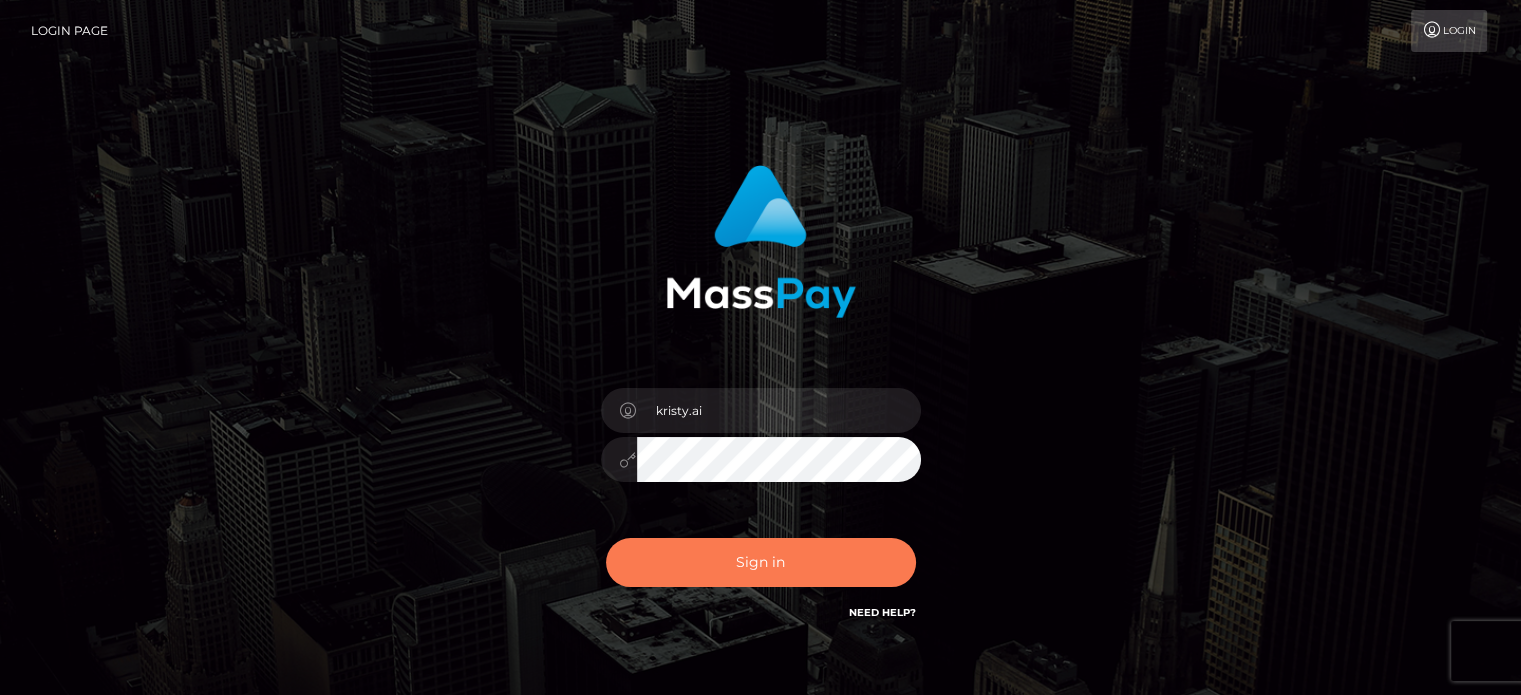 click on "Sign in" at bounding box center (761, 562) 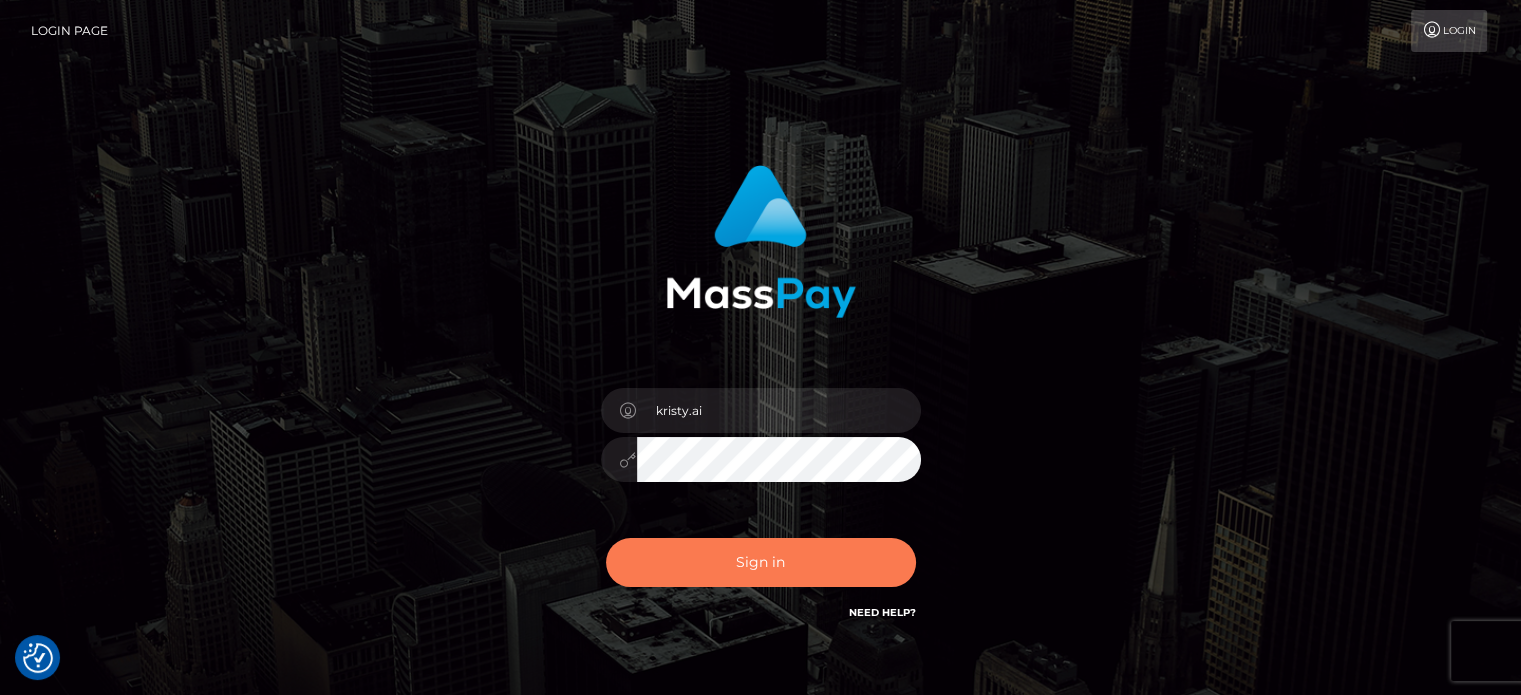 click on "Sign in" at bounding box center [761, 562] 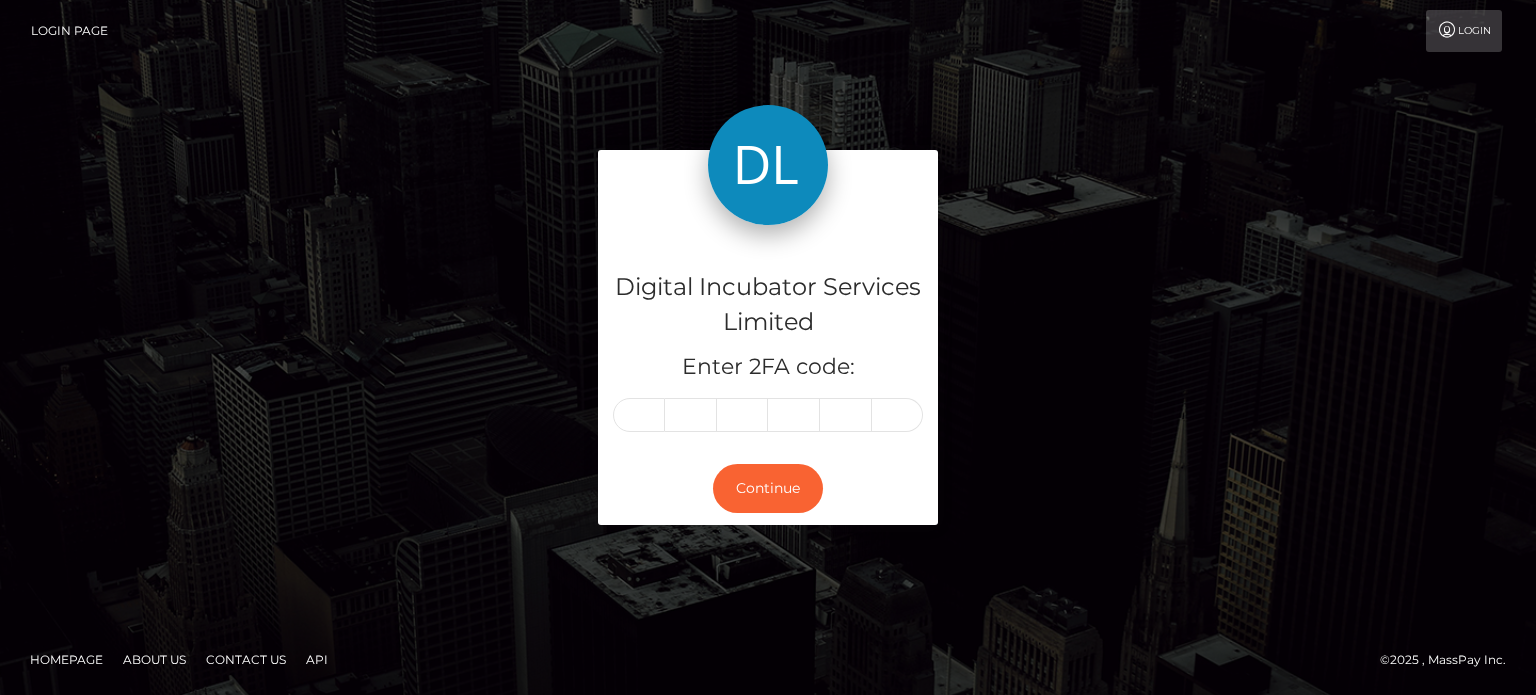 scroll, scrollTop: 0, scrollLeft: 0, axis: both 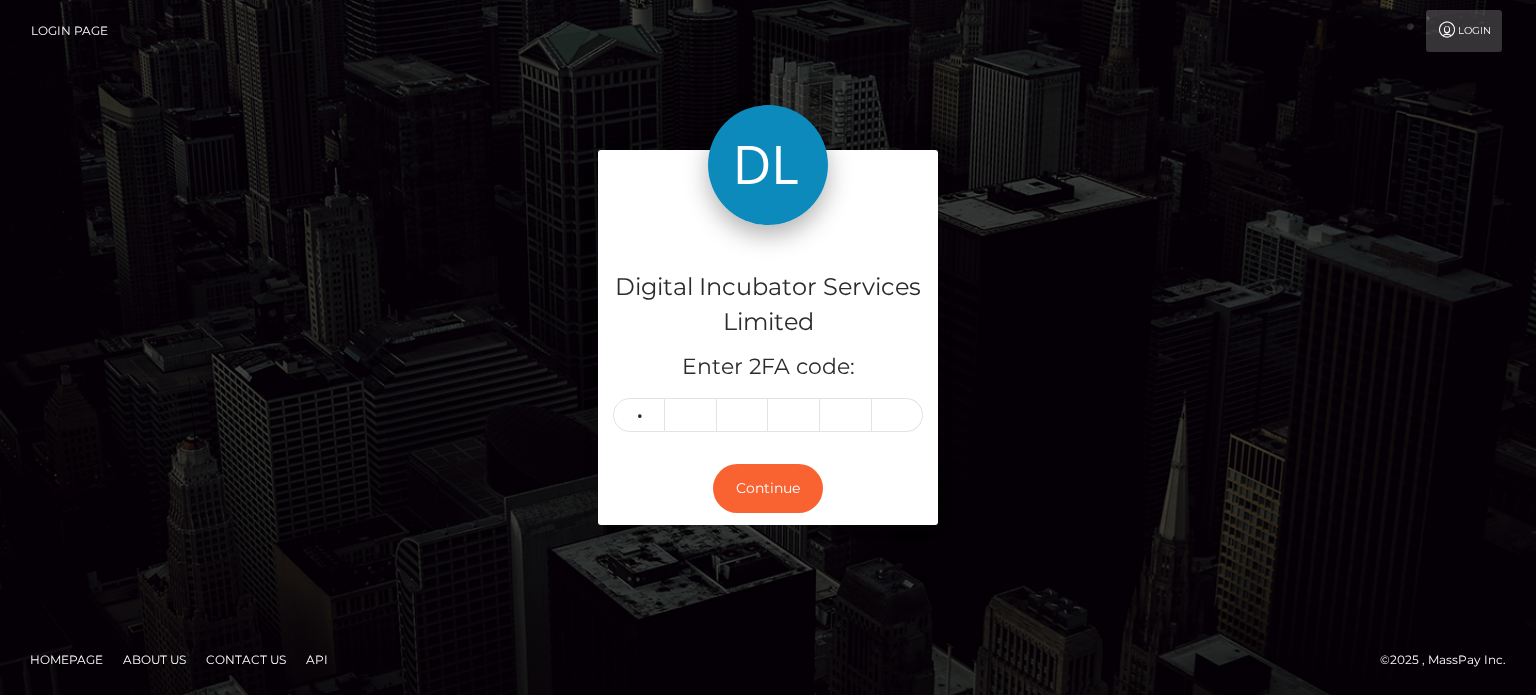 type on "7" 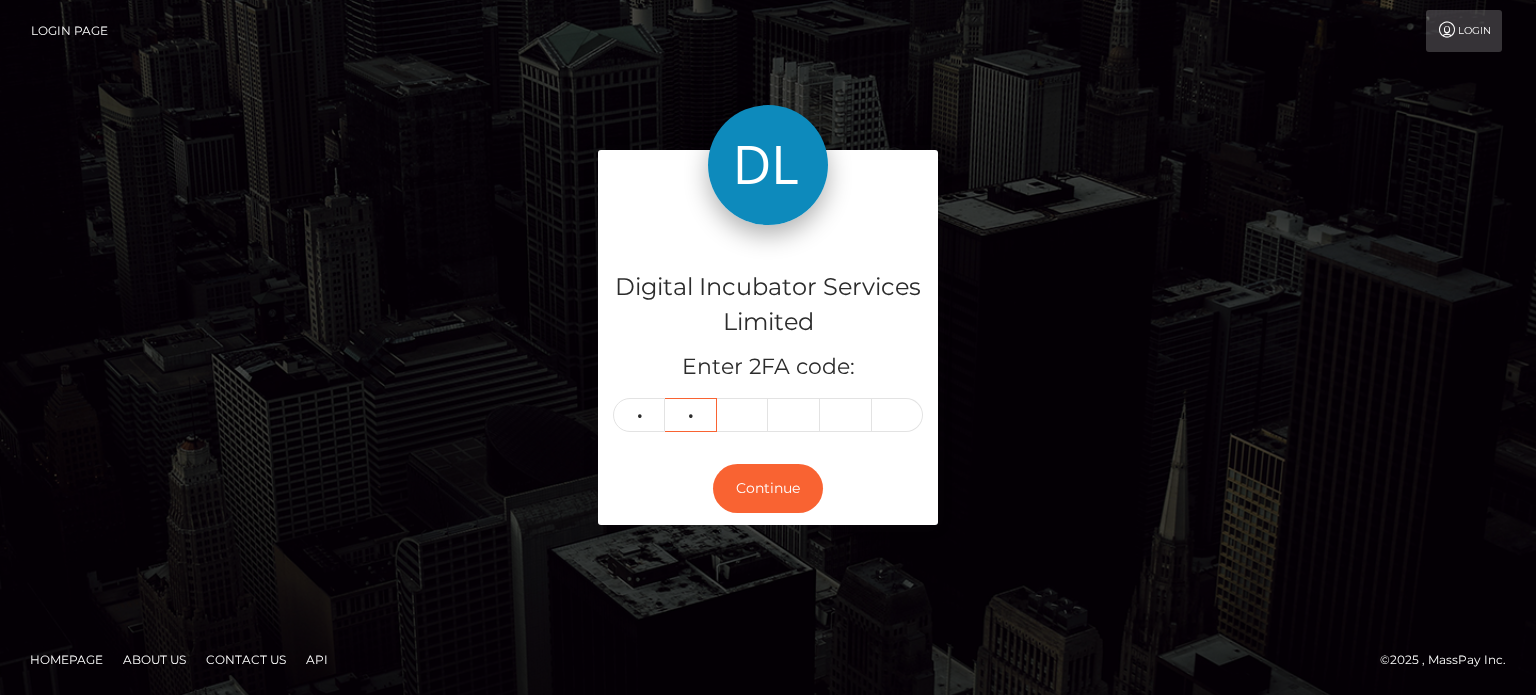 type on "0" 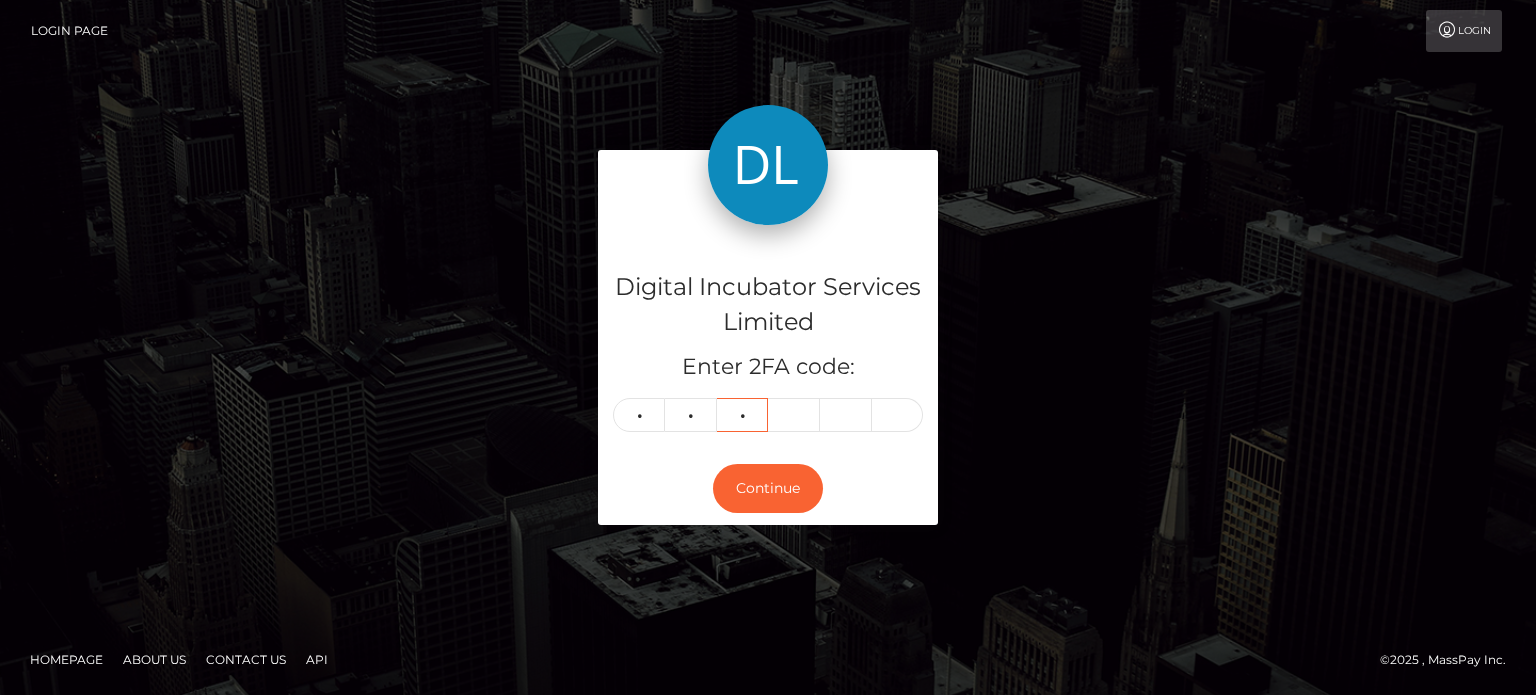type on "7" 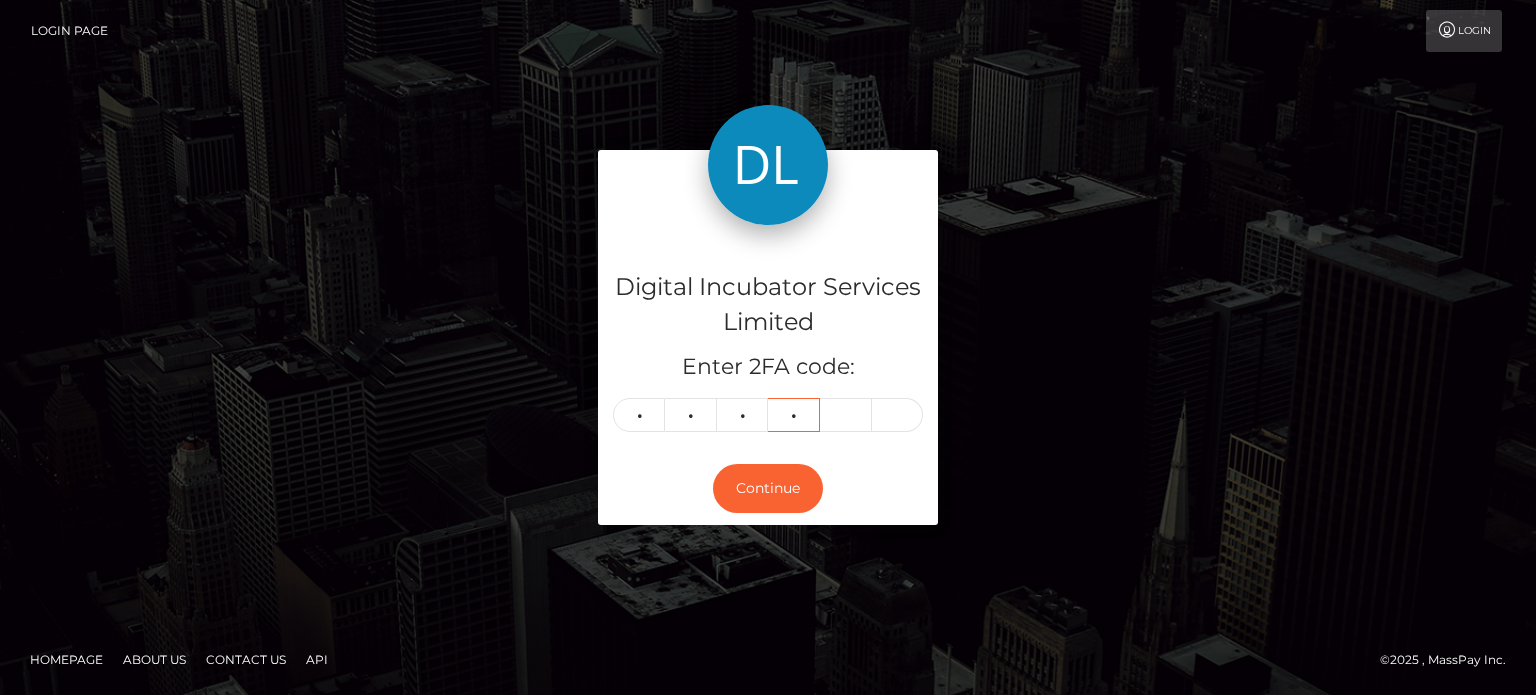 type on "8" 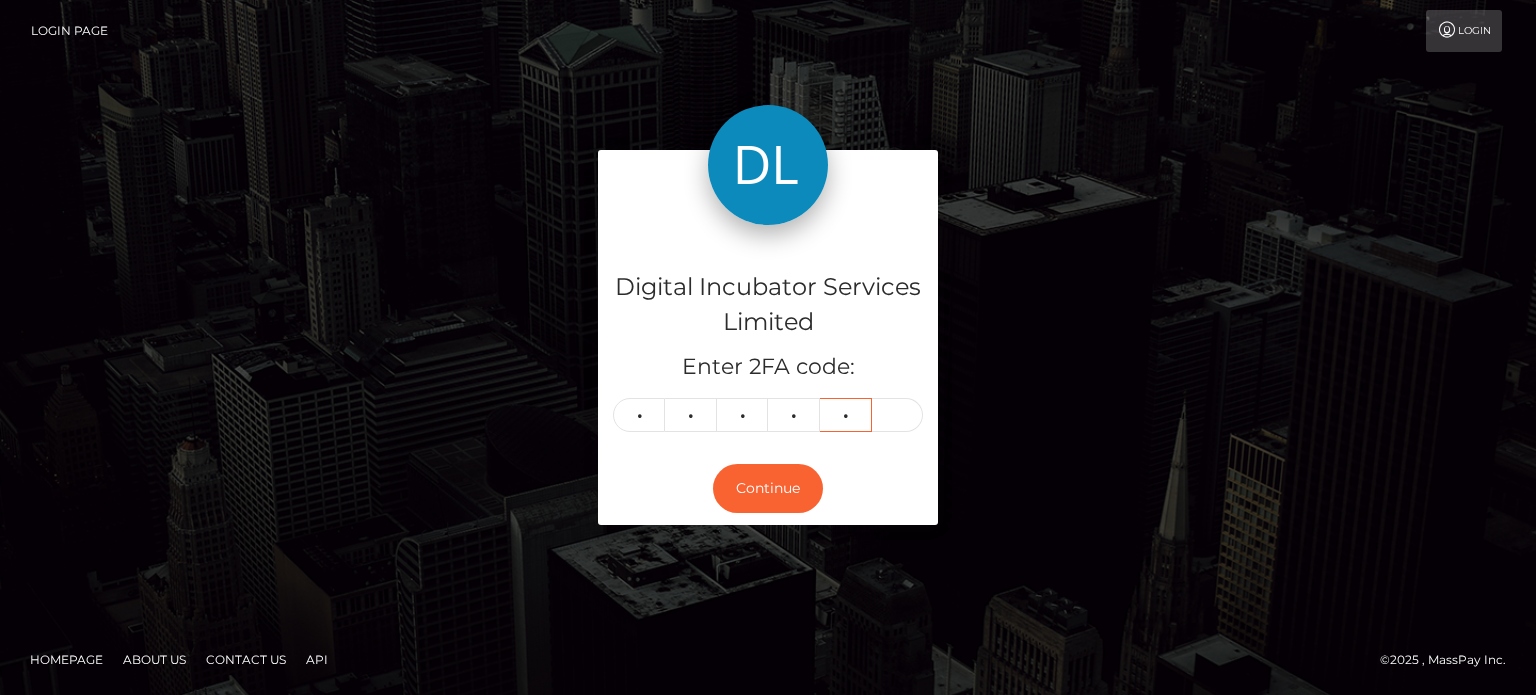 type on "8" 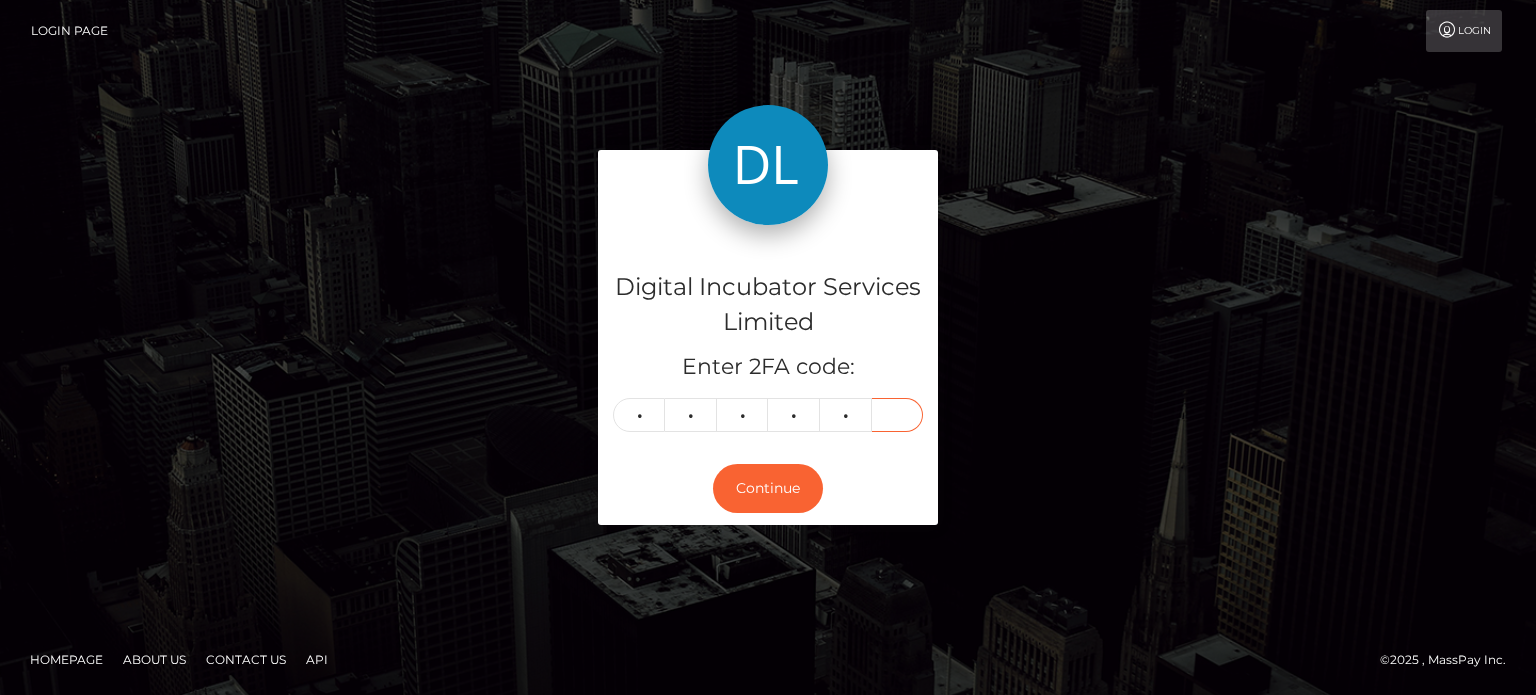 type on "0" 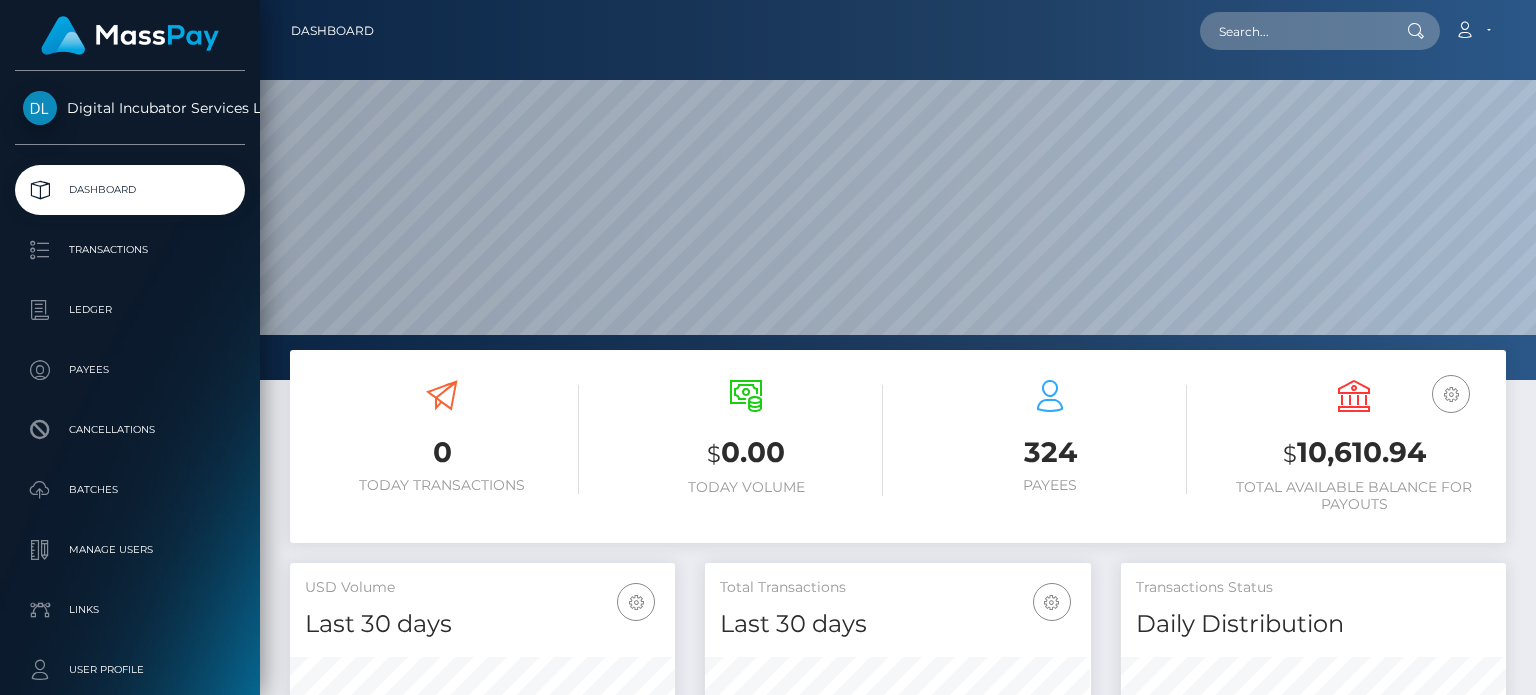 scroll, scrollTop: 0, scrollLeft: 0, axis: both 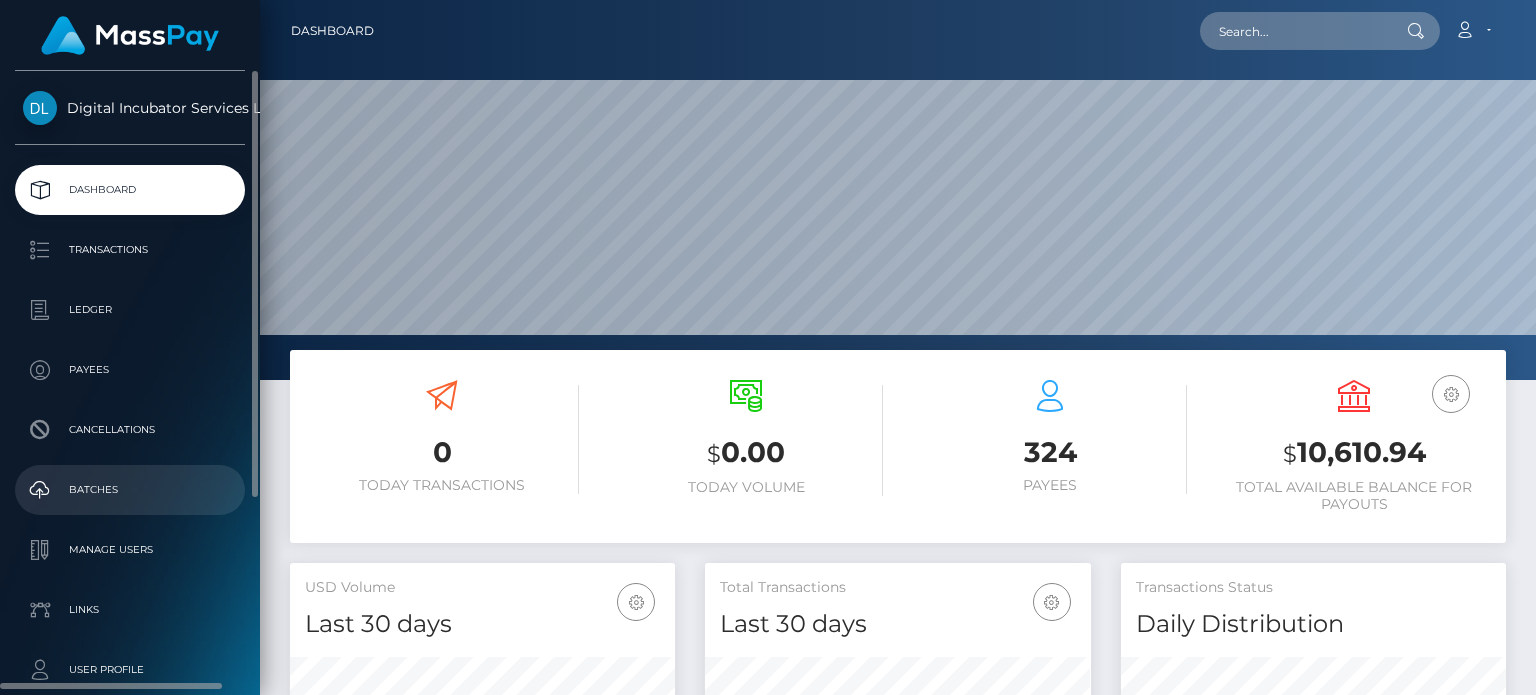 click on "Batches" at bounding box center (130, 490) 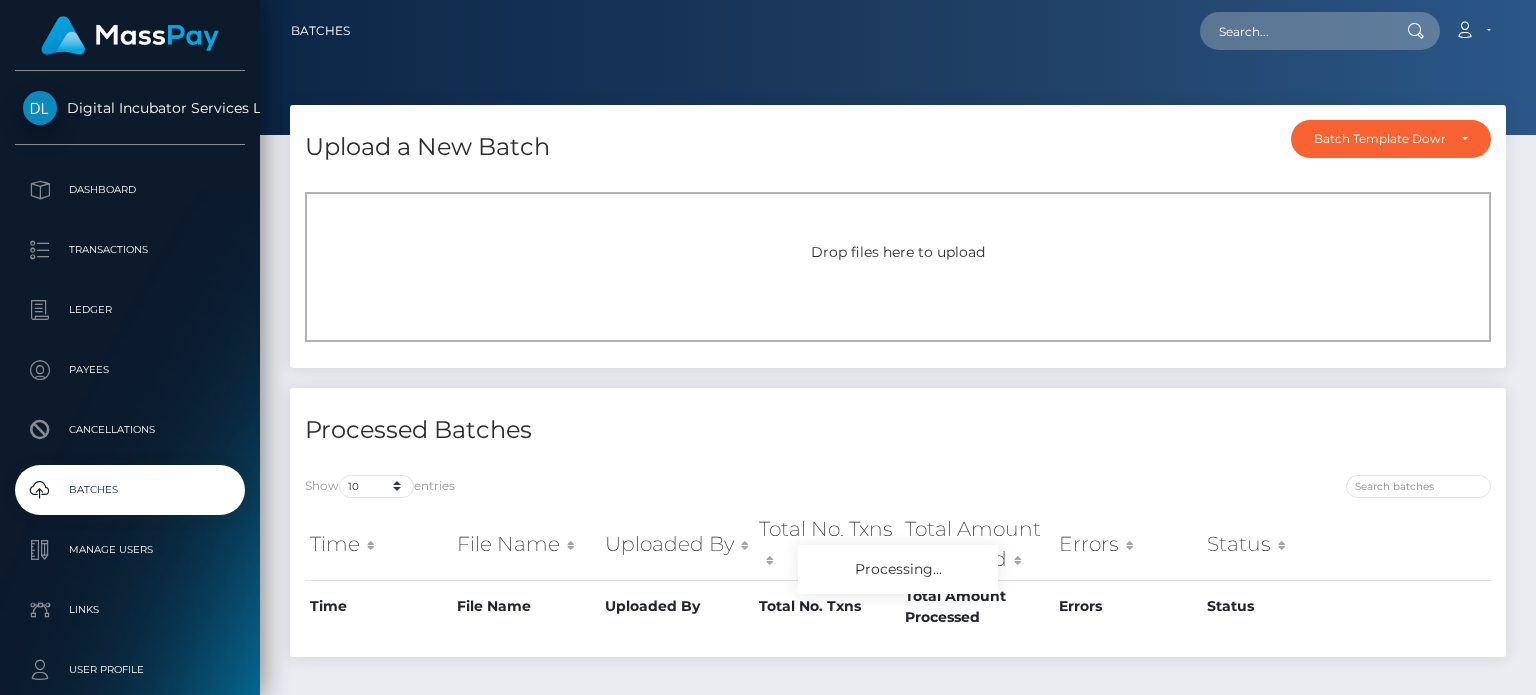 scroll, scrollTop: 0, scrollLeft: 0, axis: both 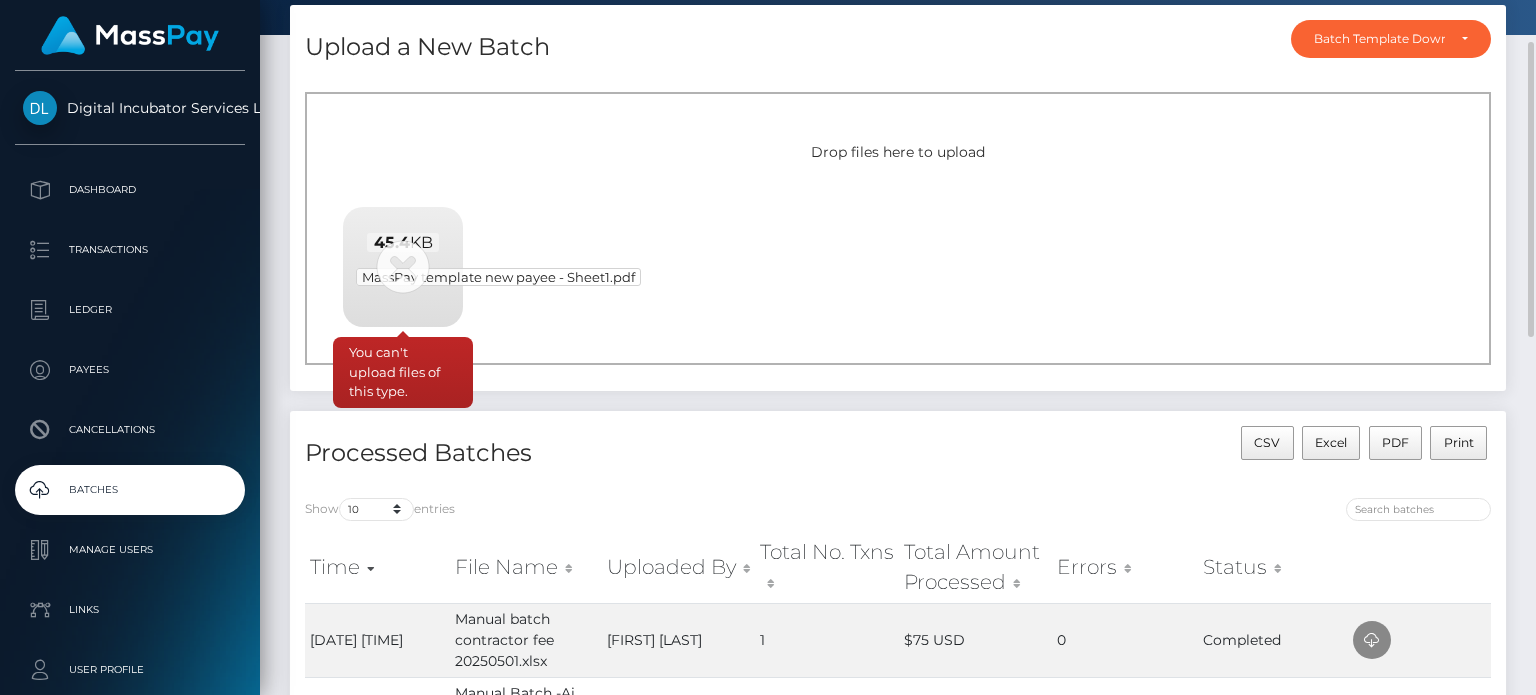 click on "MassPay template new payee - Sheet1.pdf" at bounding box center (498, 277) 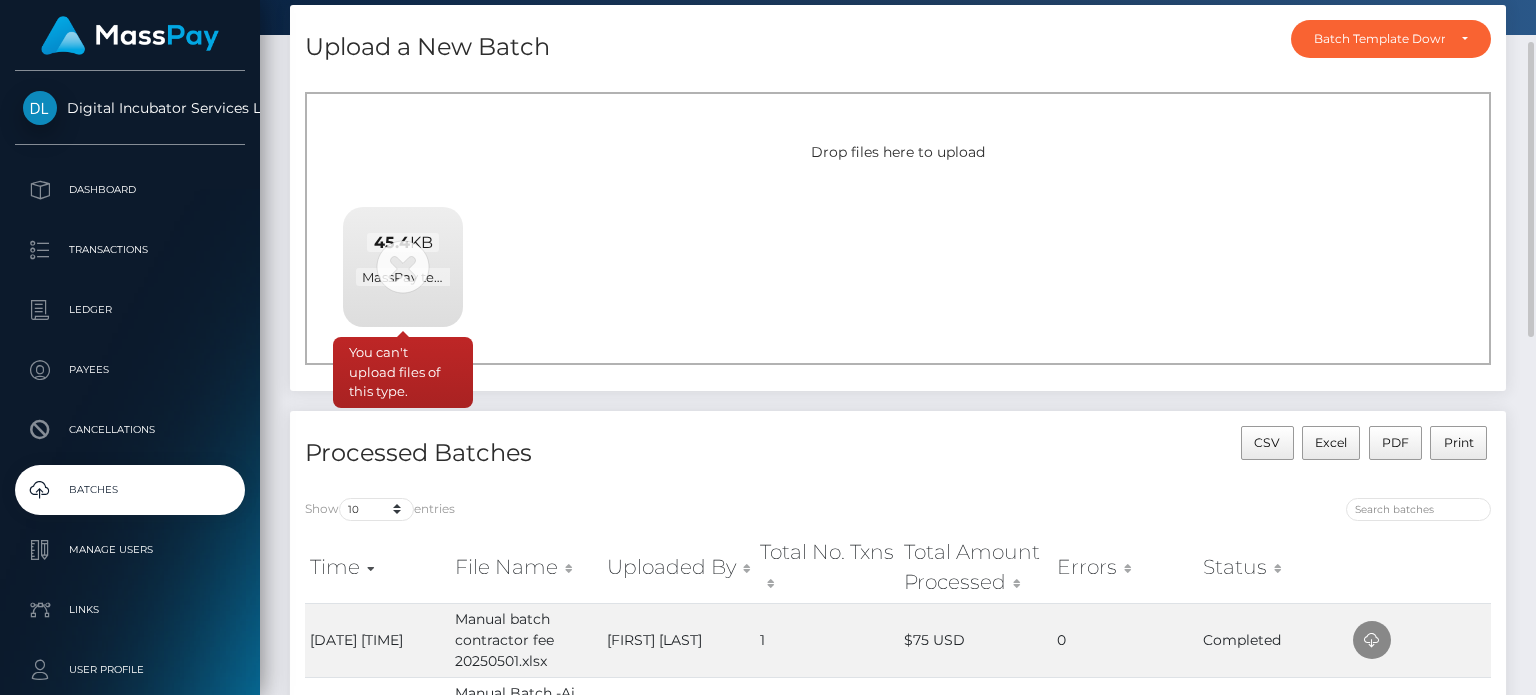 click on "45.4  KB      MassPay template new payee - Sheet1.pdf" at bounding box center [403, 260] 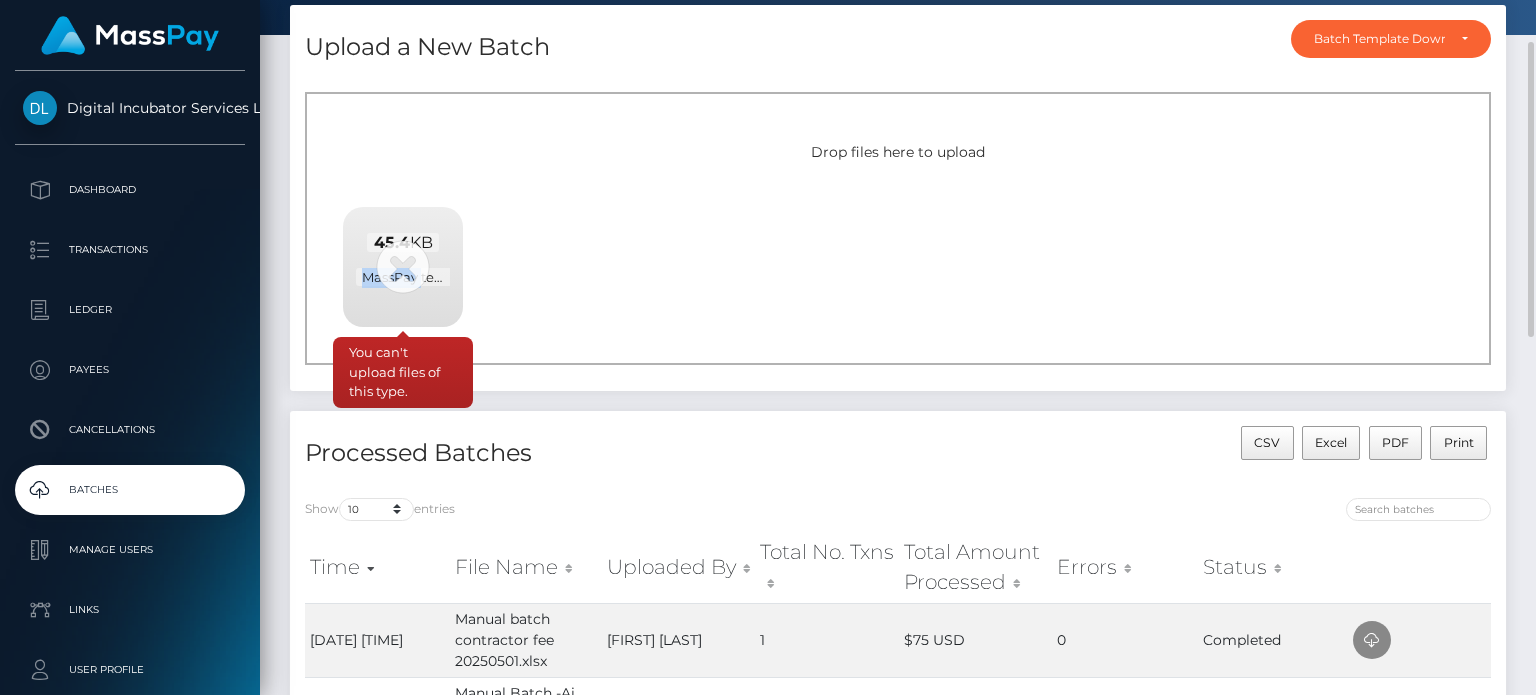 click on "45.4  KB      MassPay template new payee - Sheet1.pdf" at bounding box center (403, 260) 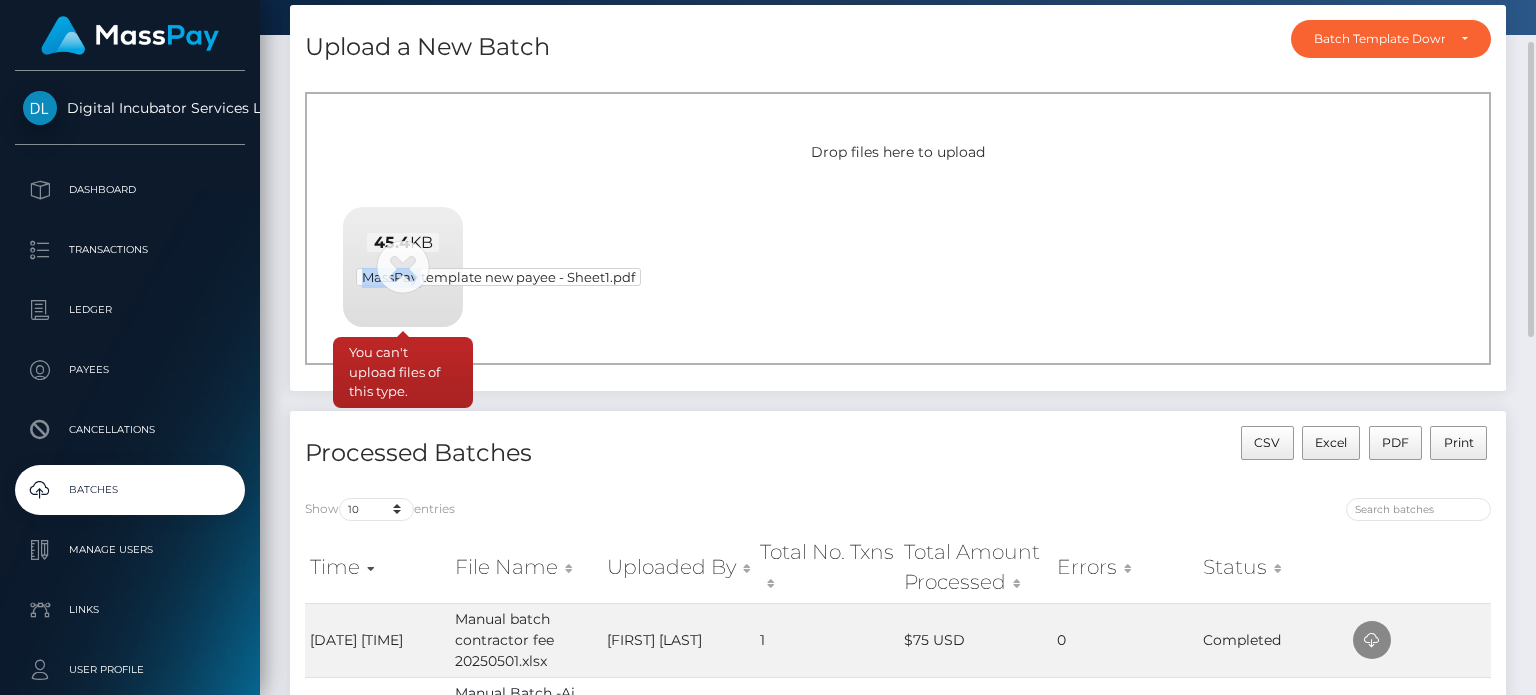 click on "MassPay template new payee - Sheet1.pdf" at bounding box center (498, 277) 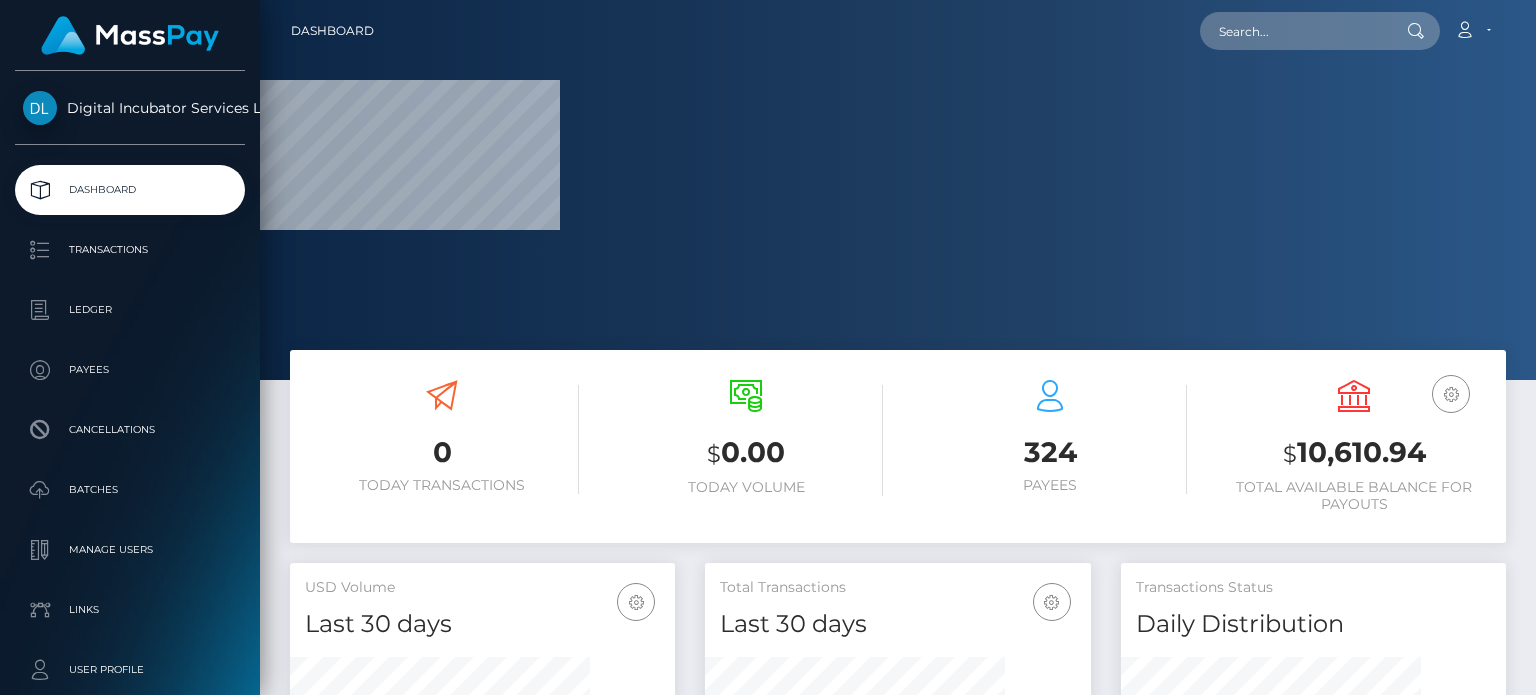 scroll, scrollTop: 0, scrollLeft: 0, axis: both 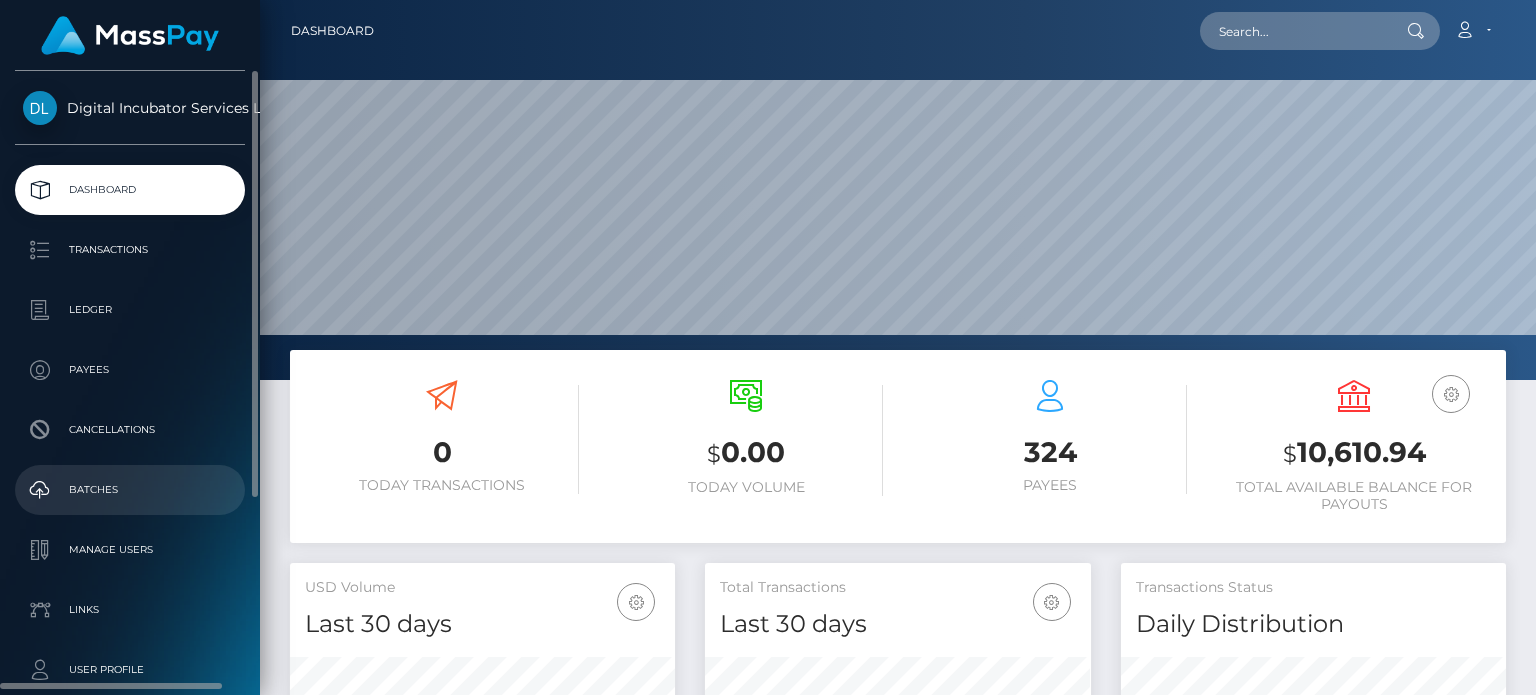 click on "Batches" at bounding box center (130, 490) 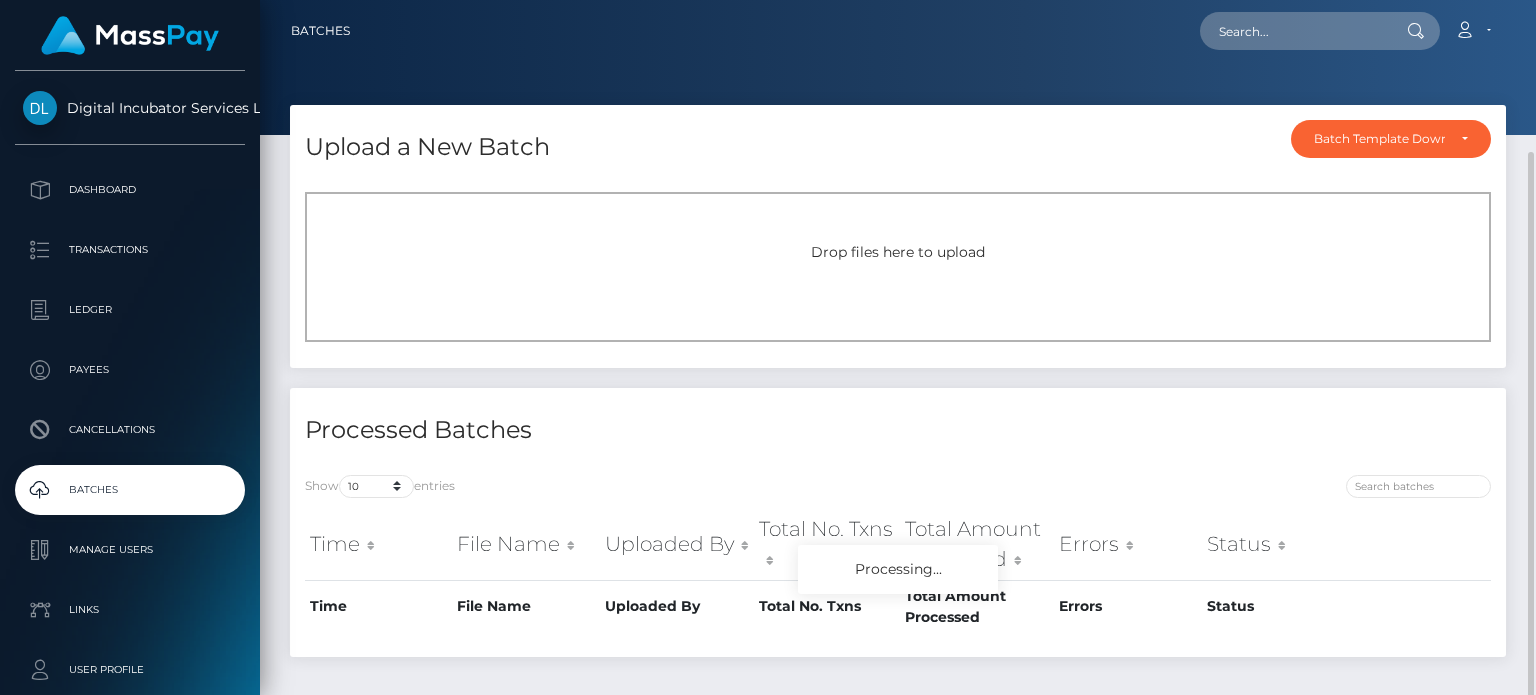 scroll, scrollTop: 0, scrollLeft: 0, axis: both 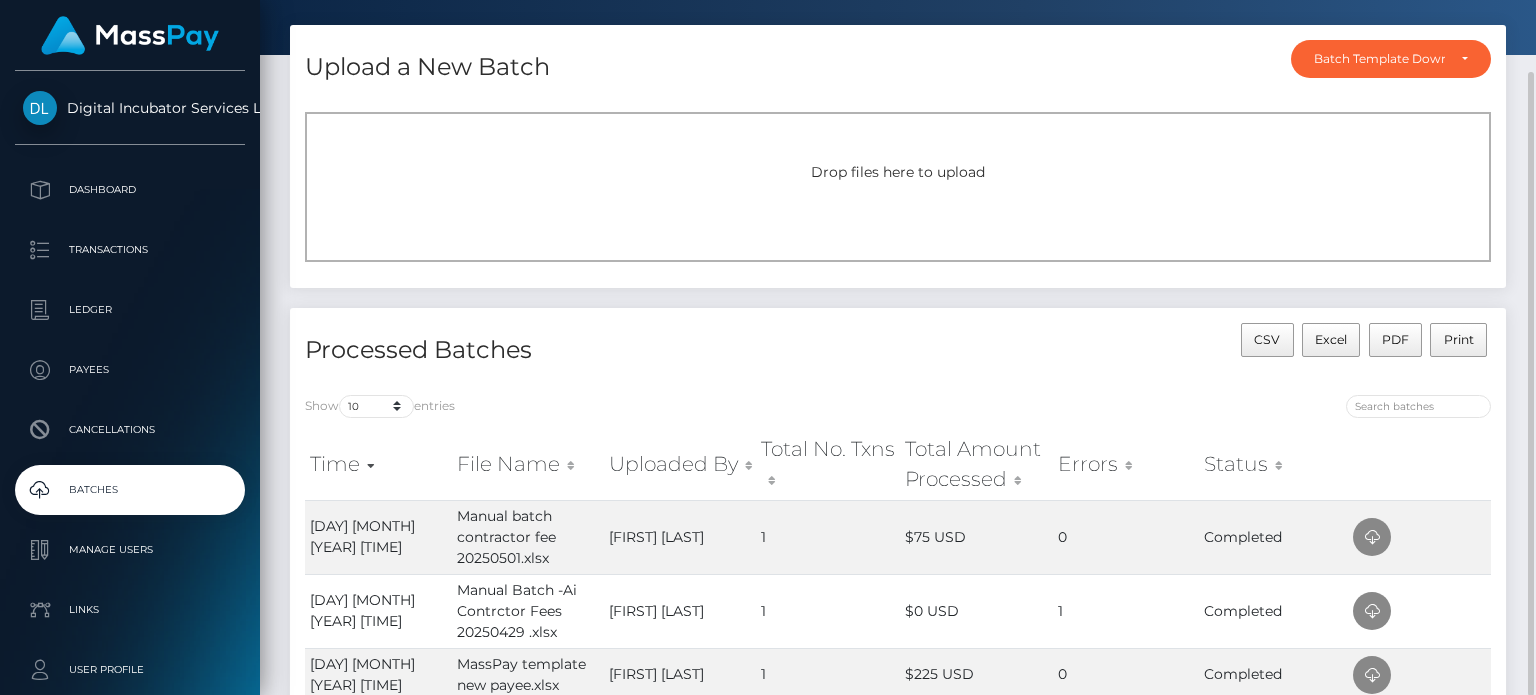 drag, startPoint x: 795, startPoint y: 175, endPoint x: 905, endPoint y: 170, distance: 110.11358 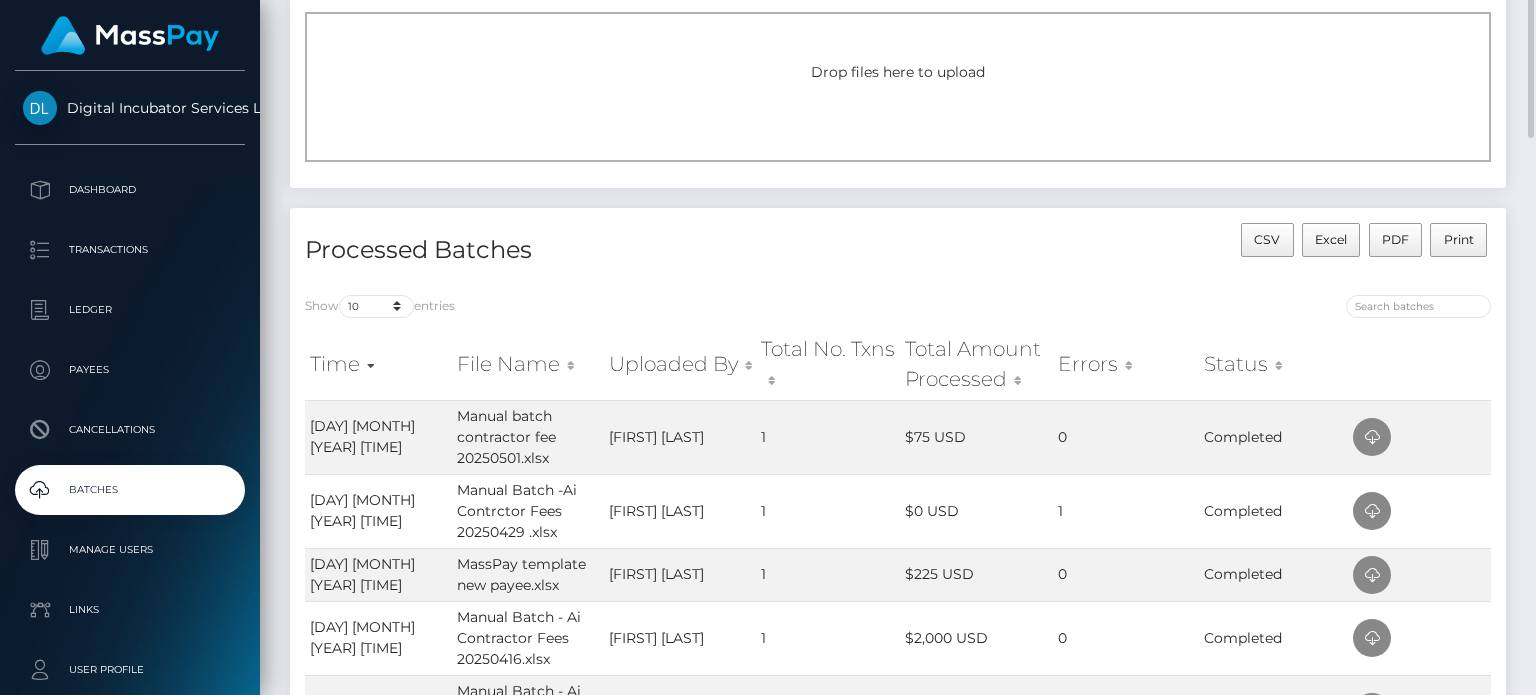 scroll, scrollTop: 0, scrollLeft: 0, axis: both 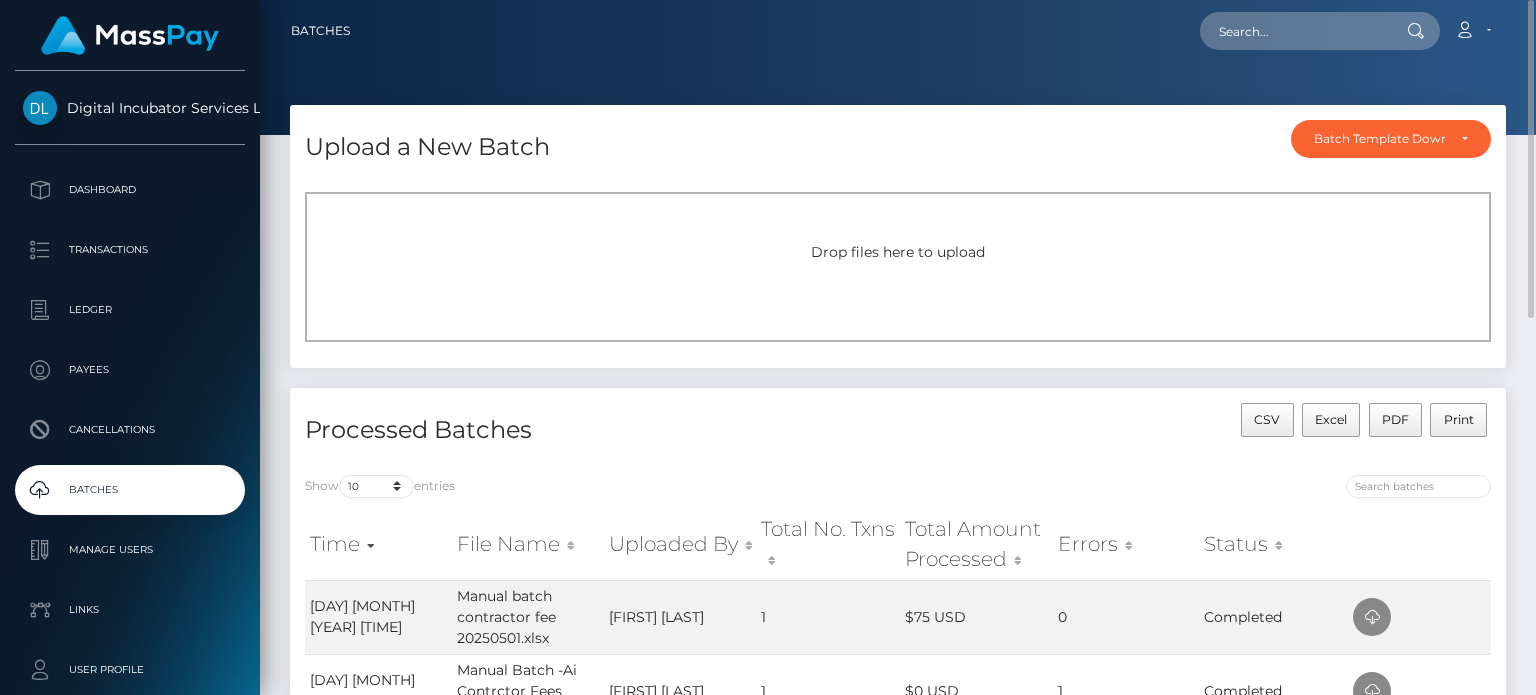 click on "Drop files here to upload" at bounding box center (898, 252) 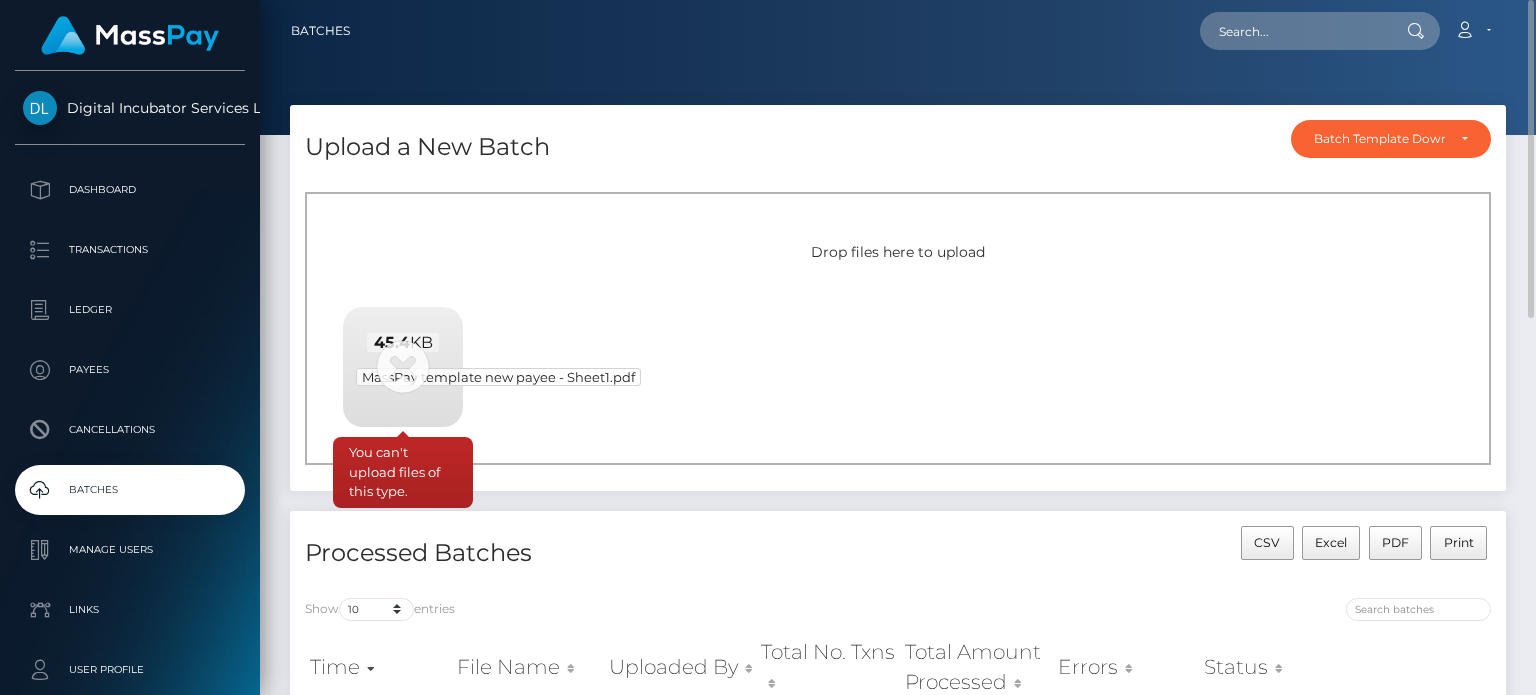 click on "MassPay template new payee - Sheet1.pdf" at bounding box center [498, 377] 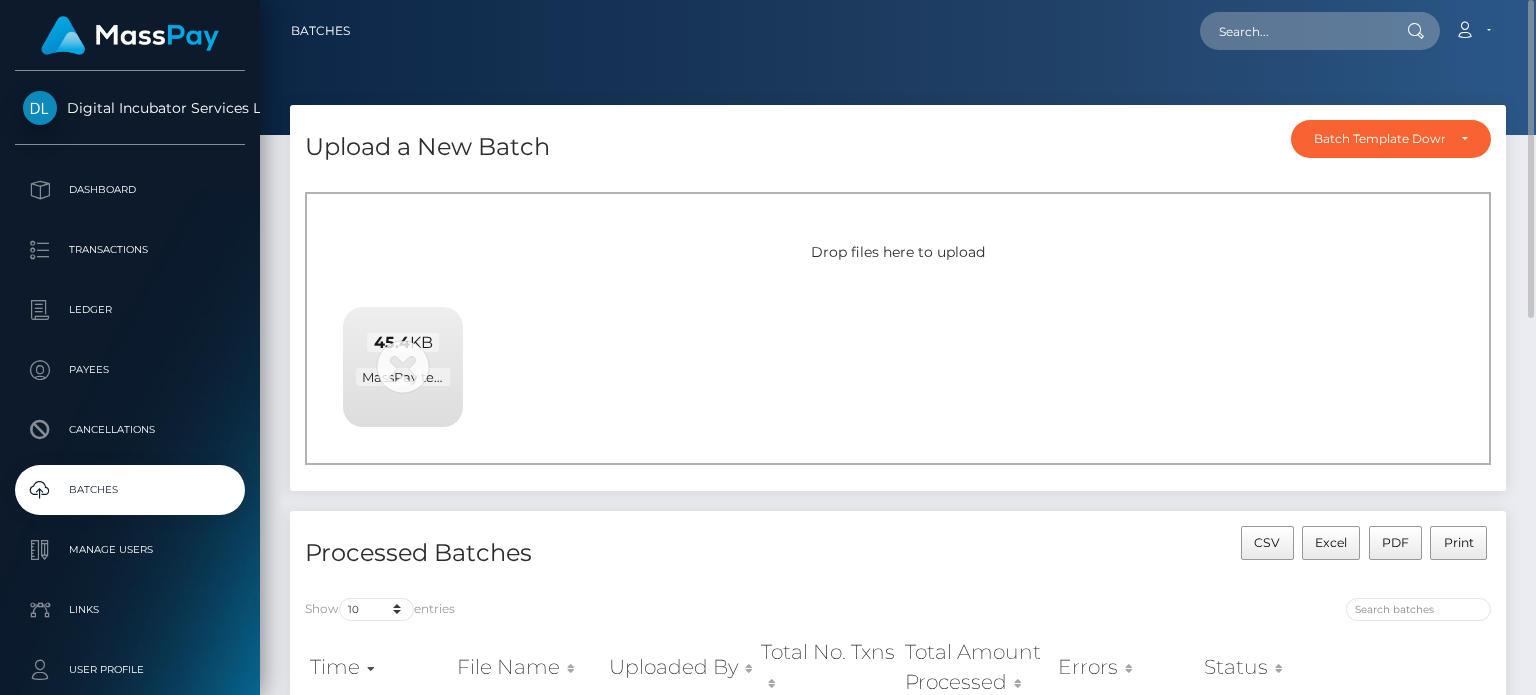 click on "Drop files here to upload" at bounding box center [898, 252] 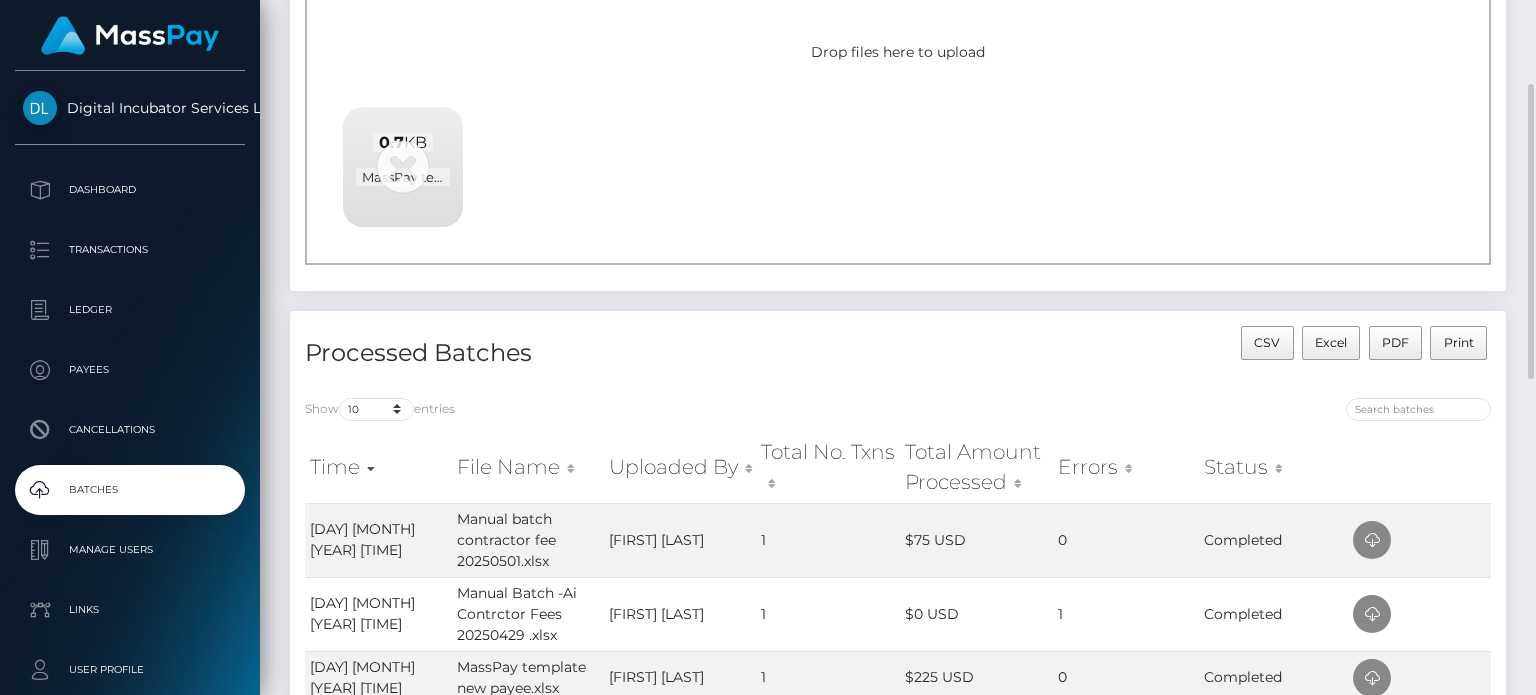 scroll, scrollTop: 0, scrollLeft: 0, axis: both 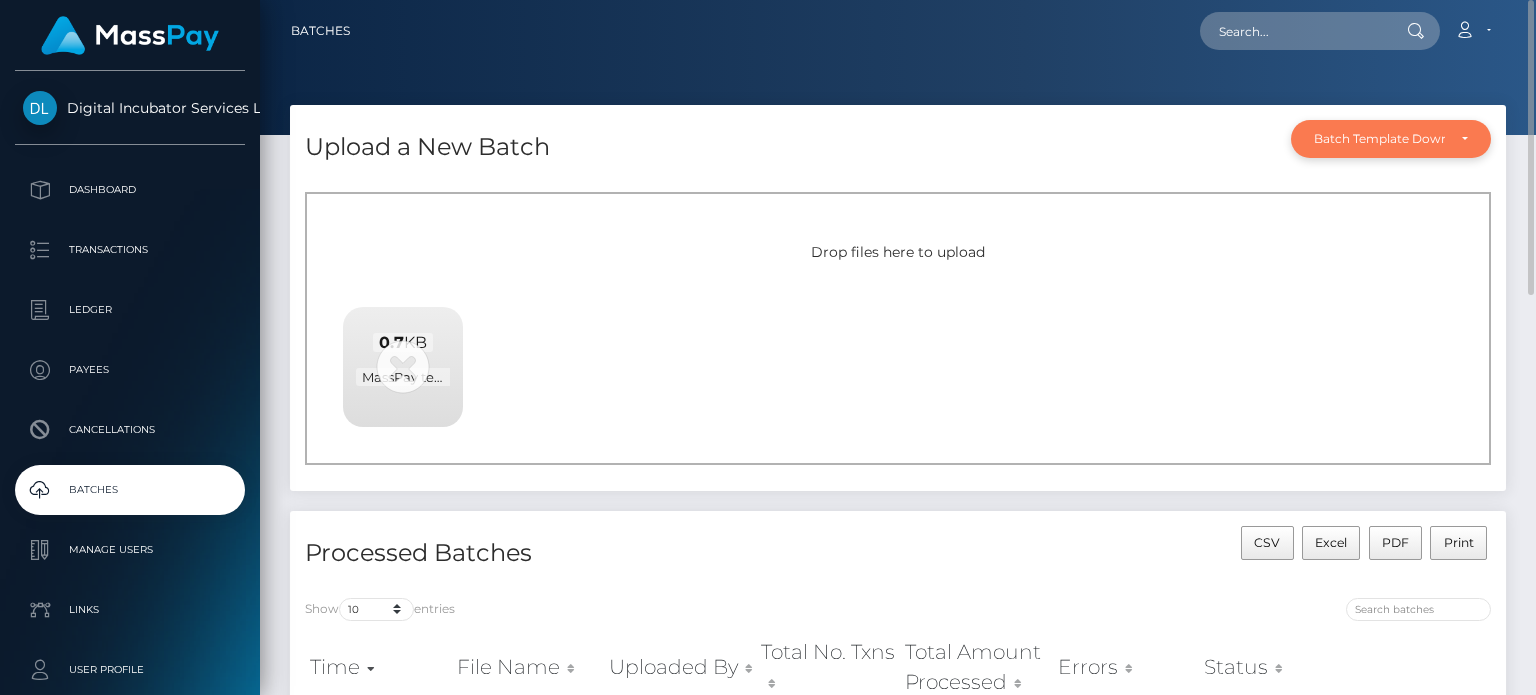 click on "Batch Template Download" at bounding box center (1379, 139) 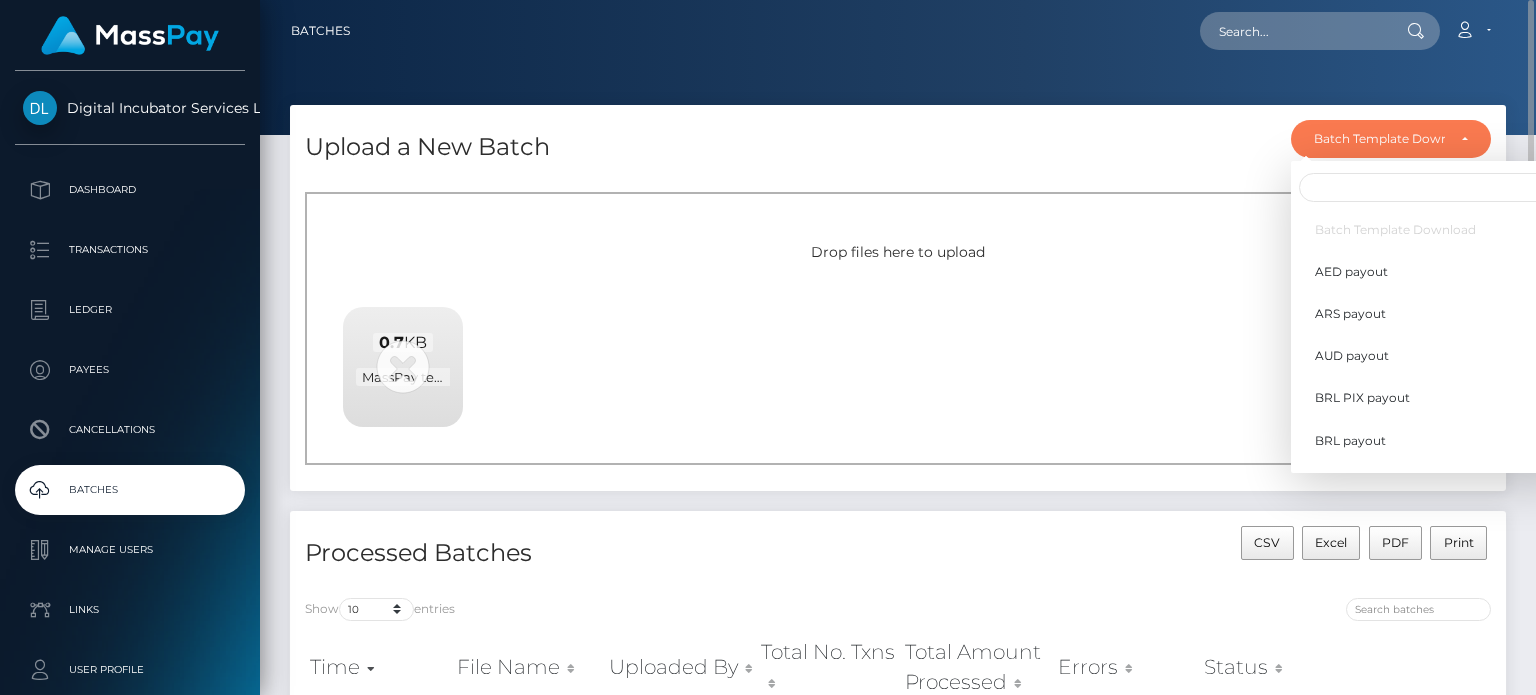 click on "Upload a New Batch
Batch Template Download
AED payout
ARS payout
AUD payout
BRL PIX payout
BRL payout
BTC payout
CAD EFT payout
CAD Interac payout
ETH payout
EUR payout
GBP payout
SGD payout USD Next Day ACH payout USDC payout" at bounding box center [898, 141] 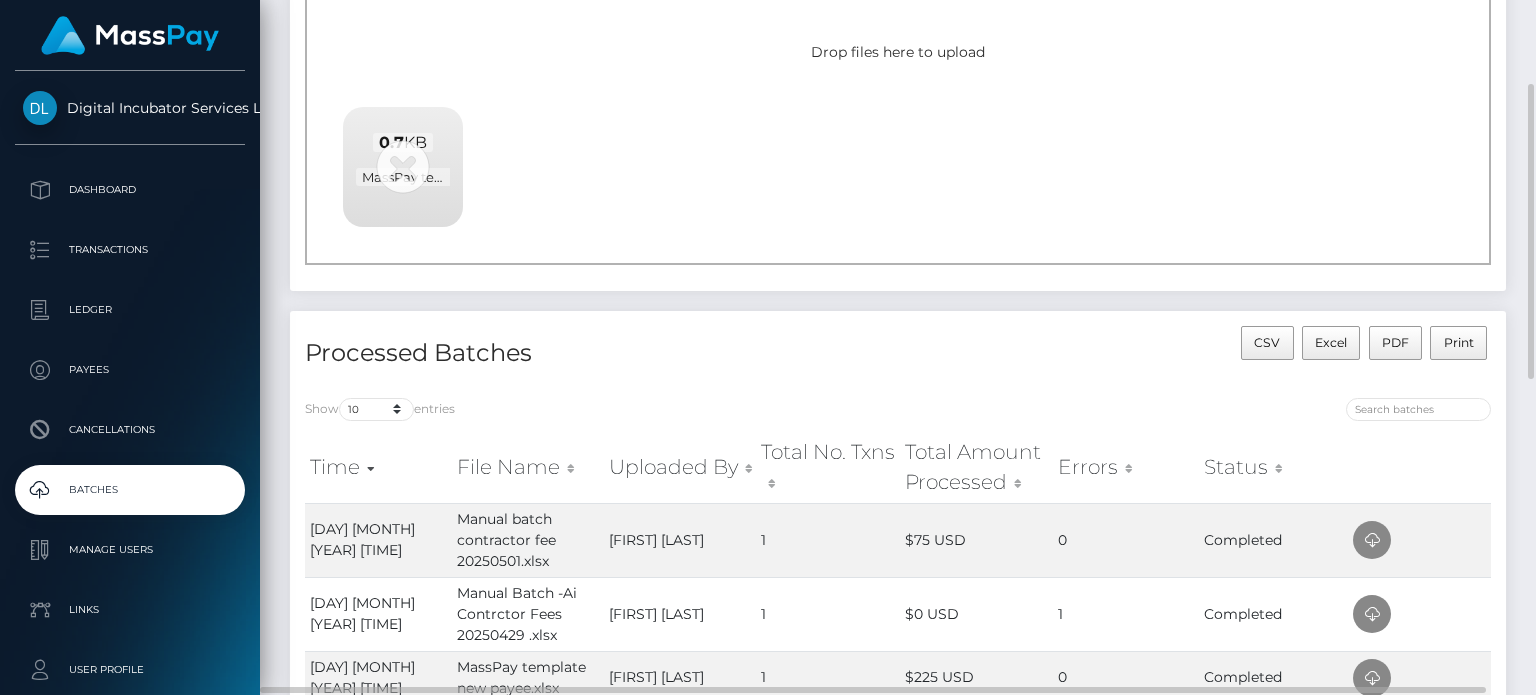 scroll, scrollTop: 0, scrollLeft: 0, axis: both 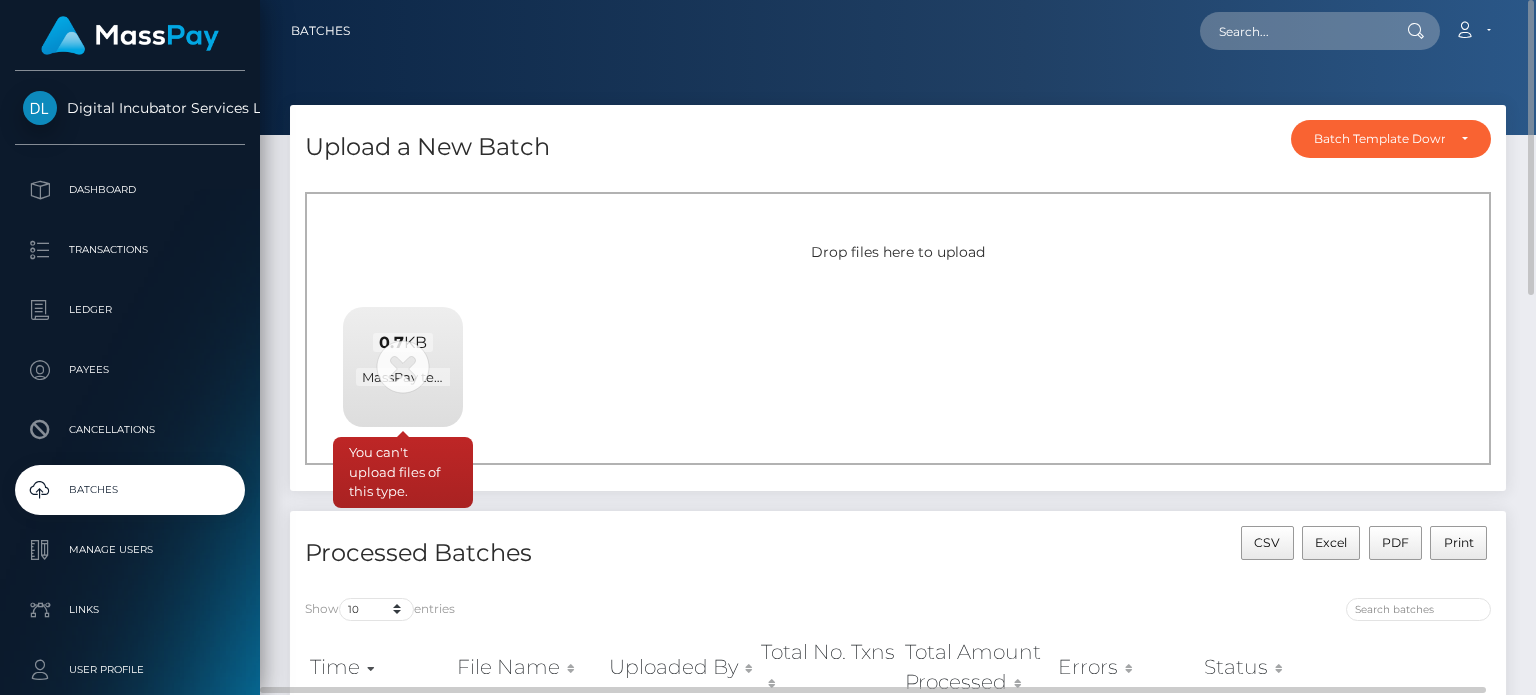 click on "0.7  KB      MassPay template new payee - Sheet1.csv" at bounding box center [403, 360] 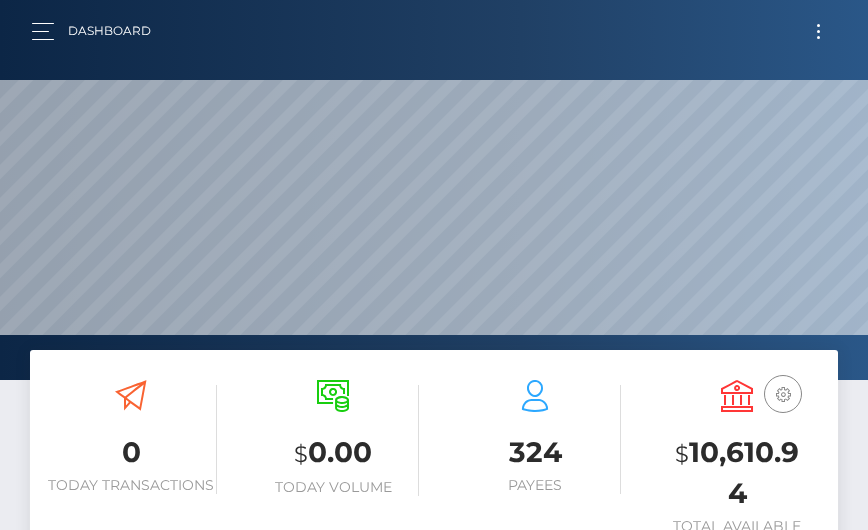 scroll, scrollTop: 0, scrollLeft: 0, axis: both 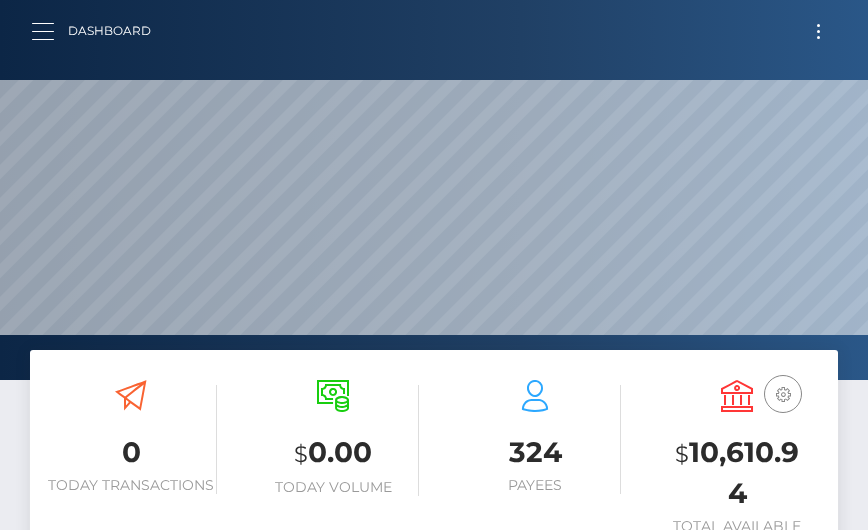 click at bounding box center [49, 31] 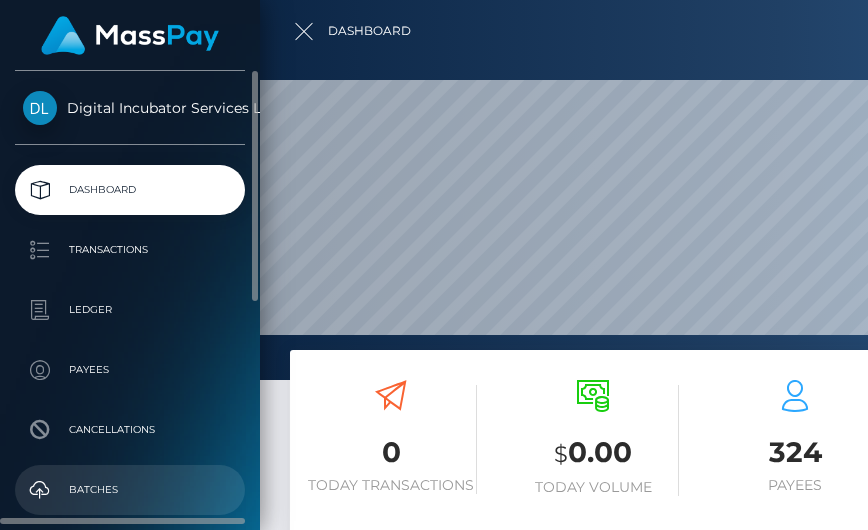 click on "Batches" at bounding box center (130, 490) 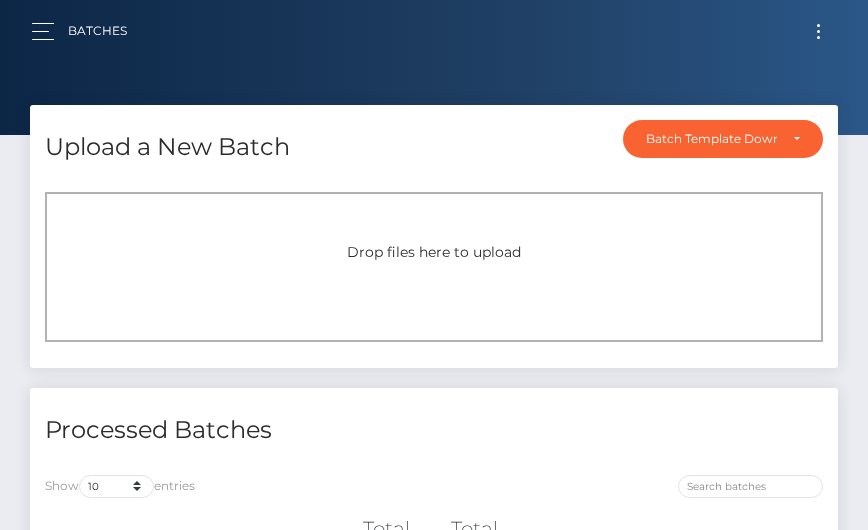 scroll, scrollTop: 0, scrollLeft: 0, axis: both 